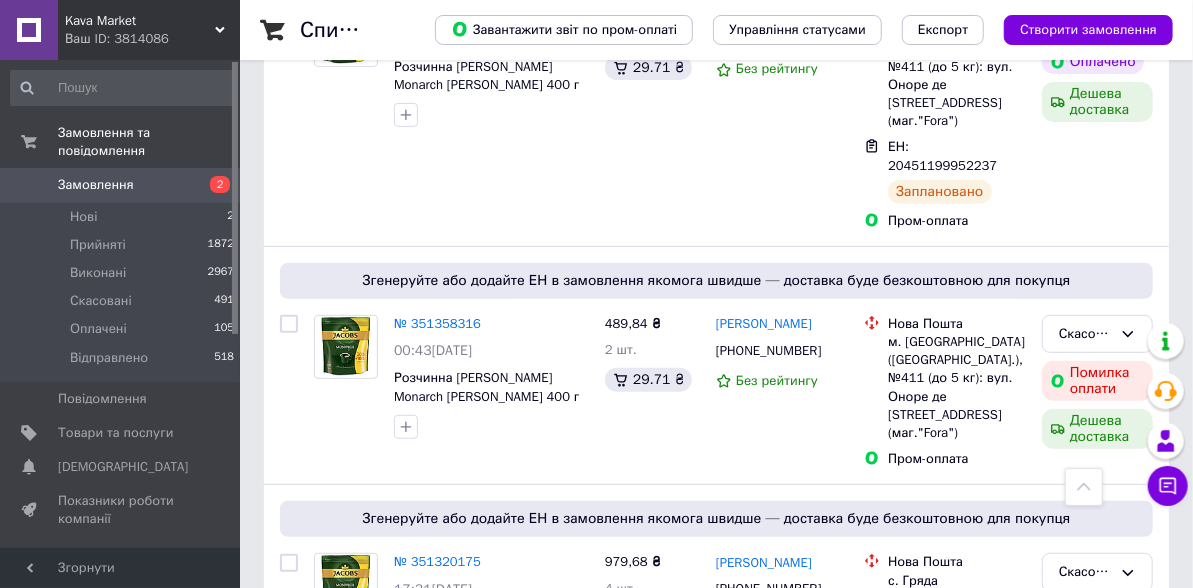 scroll, scrollTop: 0, scrollLeft: 0, axis: both 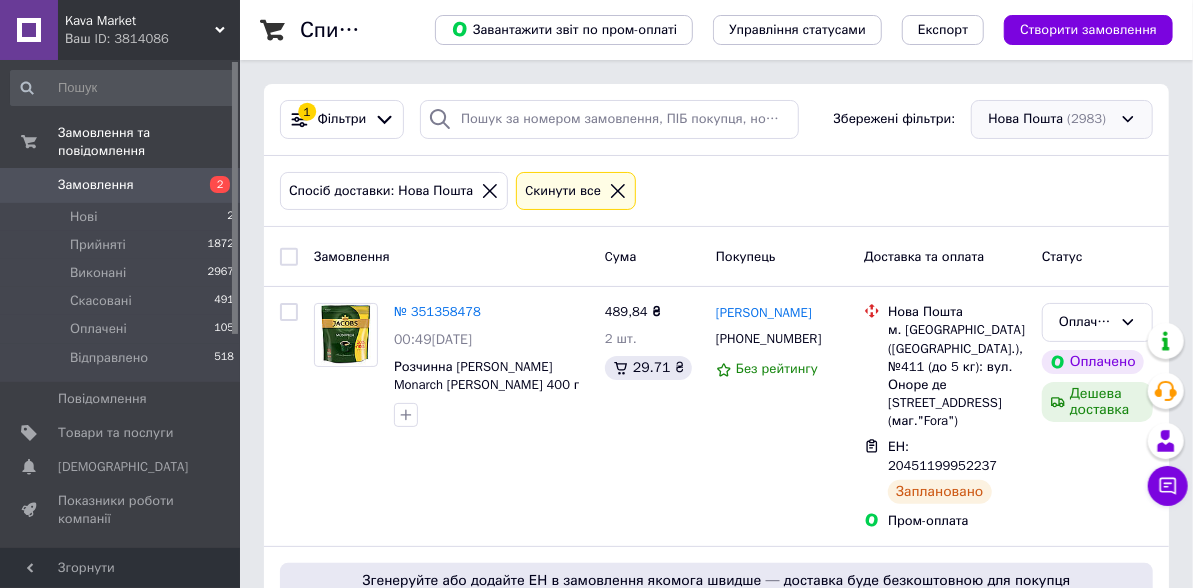 click on "Нова Пошта (2983)" at bounding box center (1062, 119) 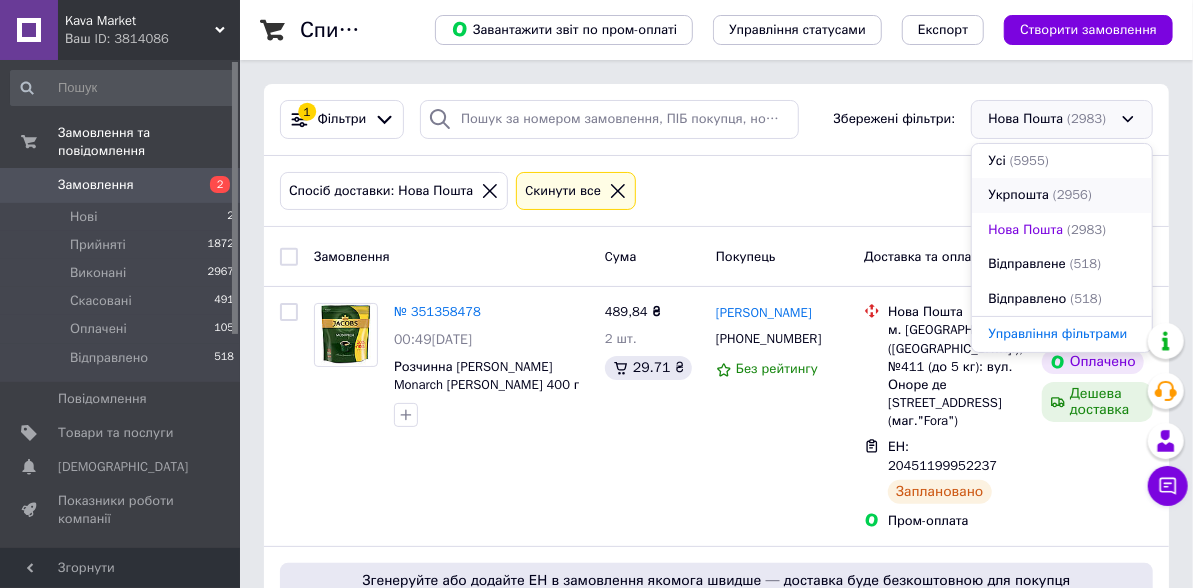 click on "Укрпошта" at bounding box center [1018, 195] 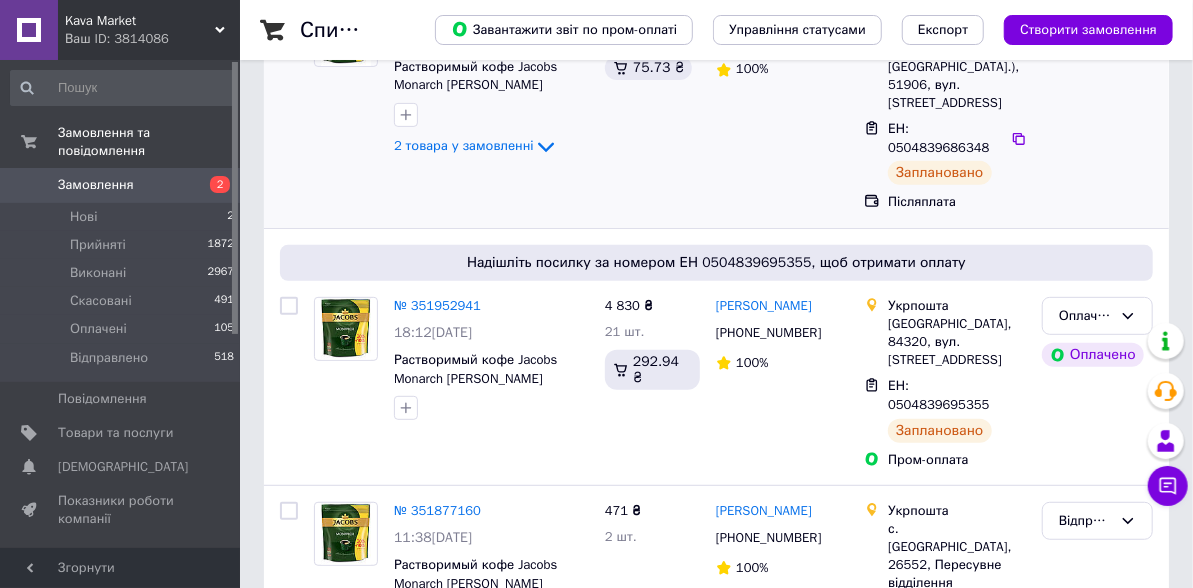 scroll, scrollTop: 366, scrollLeft: 0, axis: vertical 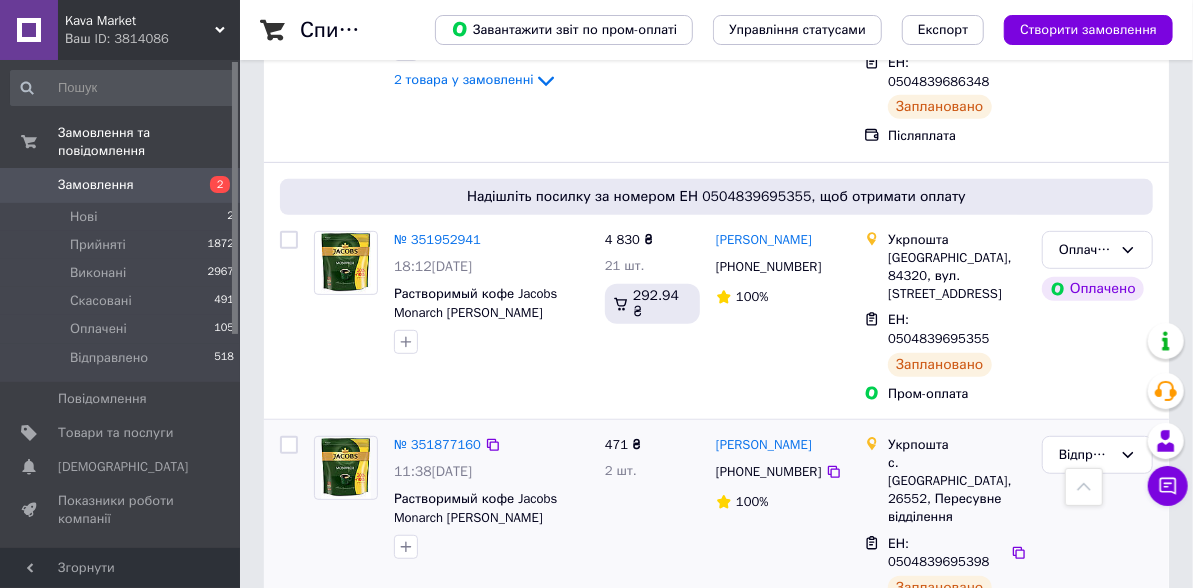 click at bounding box center (289, 445) 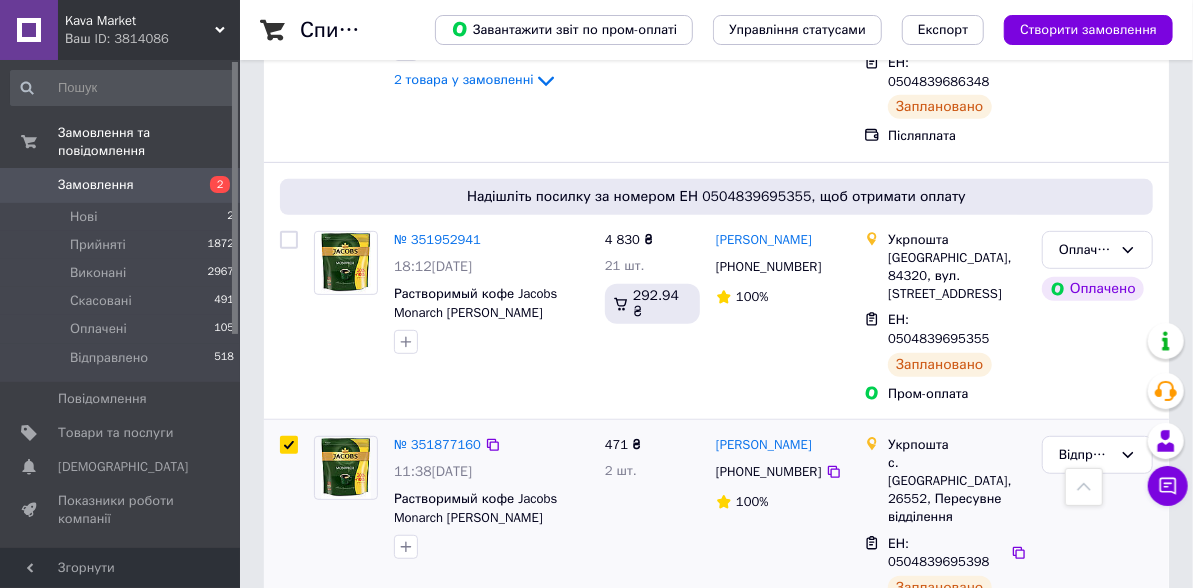 checkbox on "true" 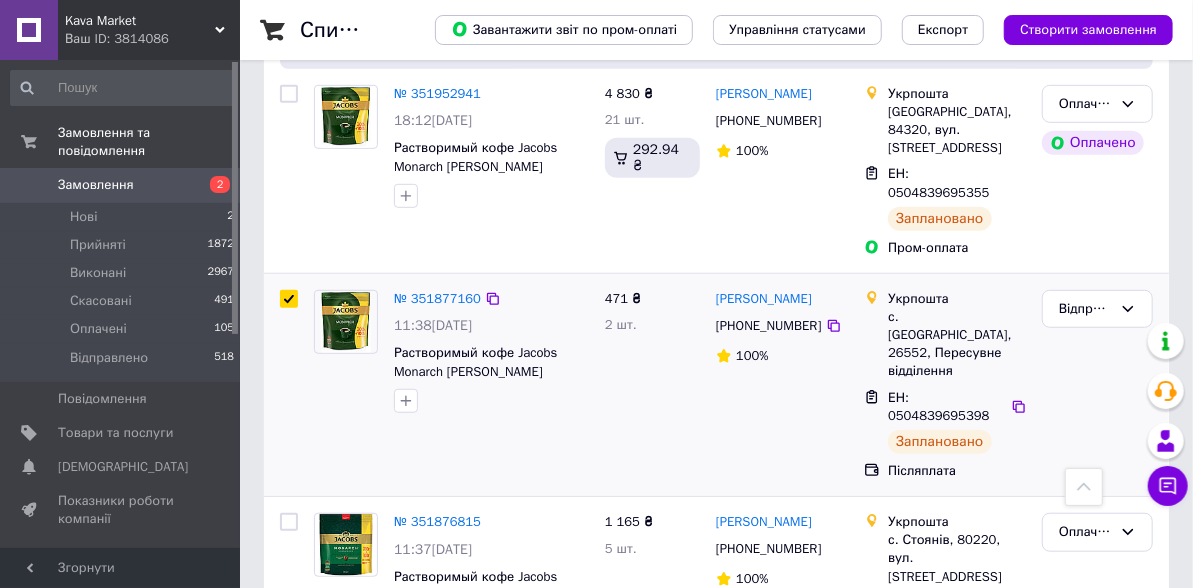 scroll, scrollTop: 633, scrollLeft: 0, axis: vertical 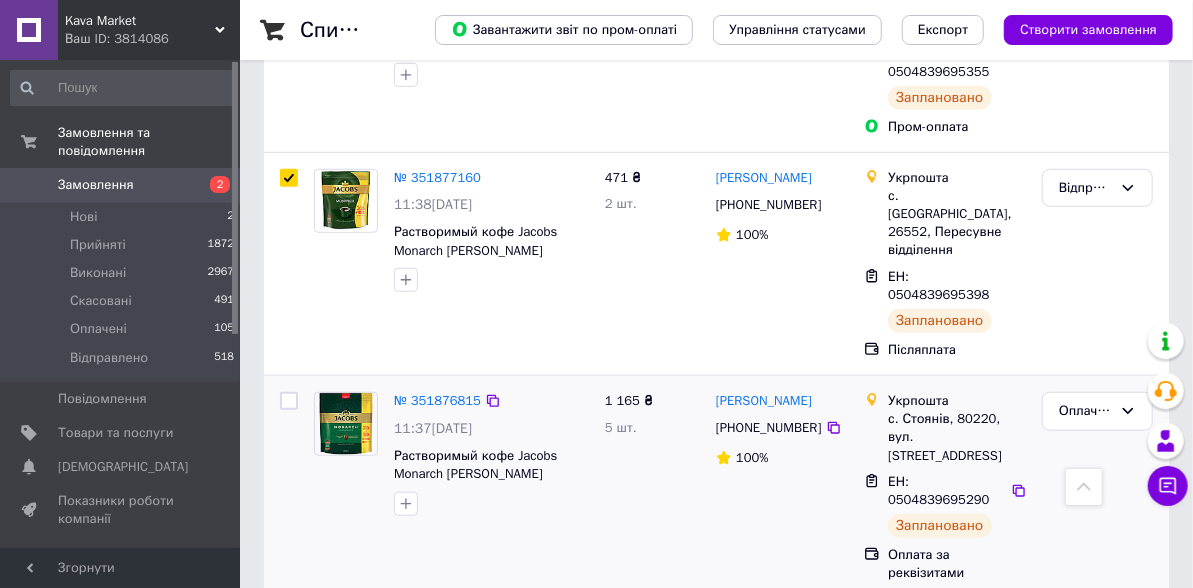 click at bounding box center [289, 401] 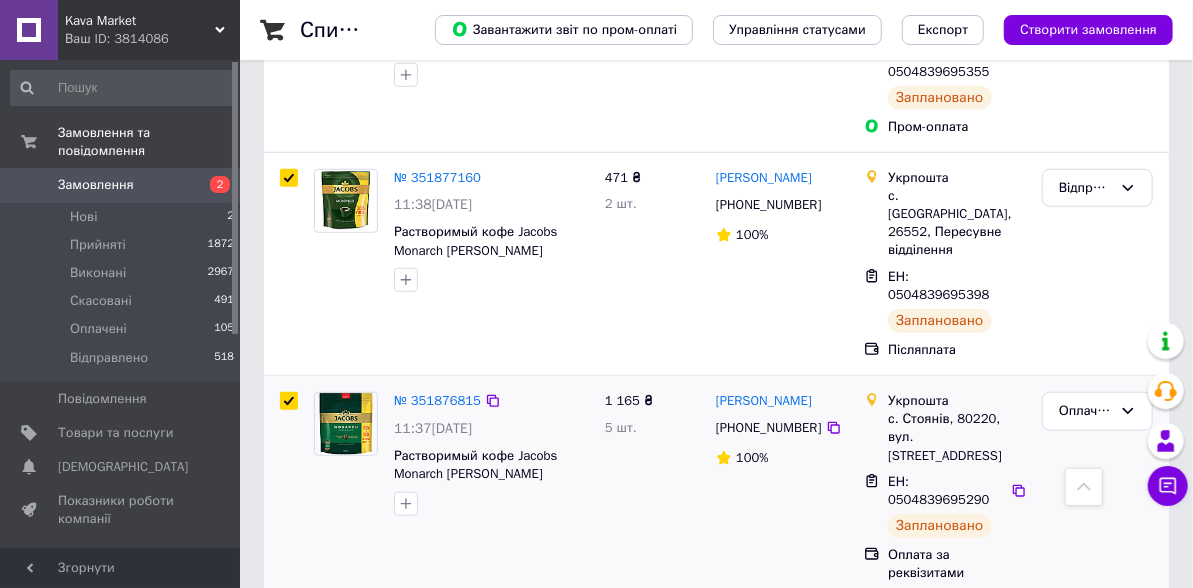 checkbox on "true" 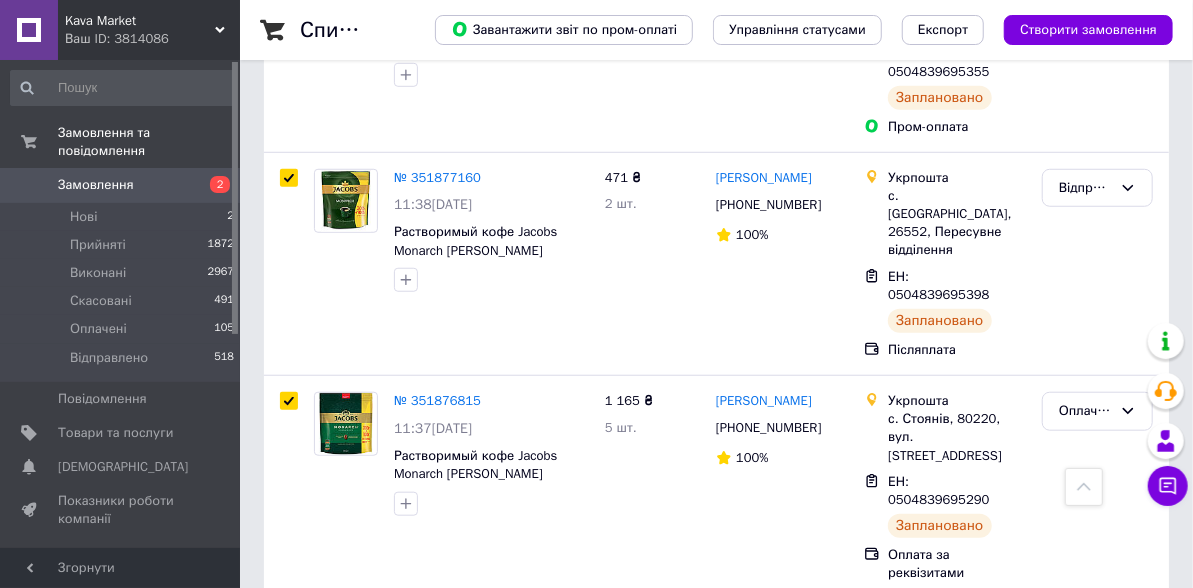 click at bounding box center (289, 625) 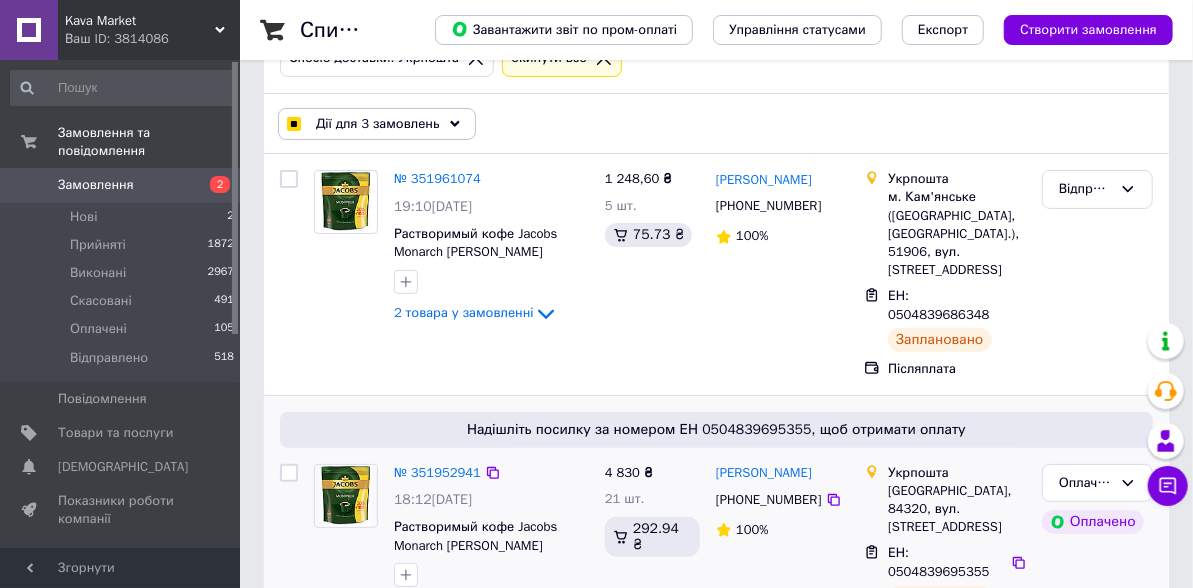 scroll, scrollTop: 0, scrollLeft: 0, axis: both 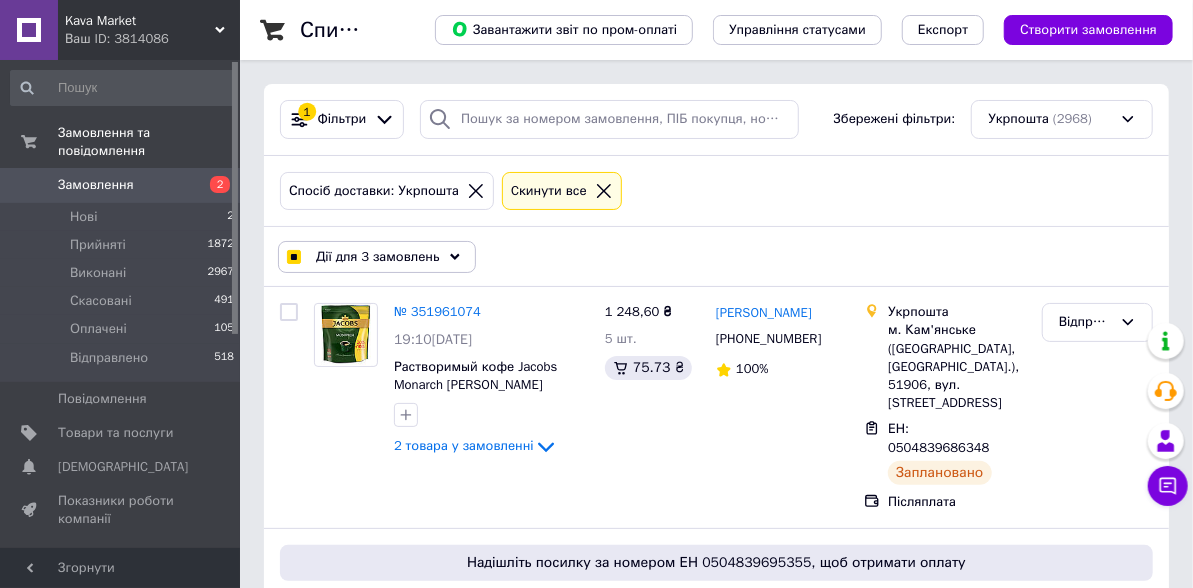 click on "Дії для 3 замовлень" at bounding box center (377, 257) 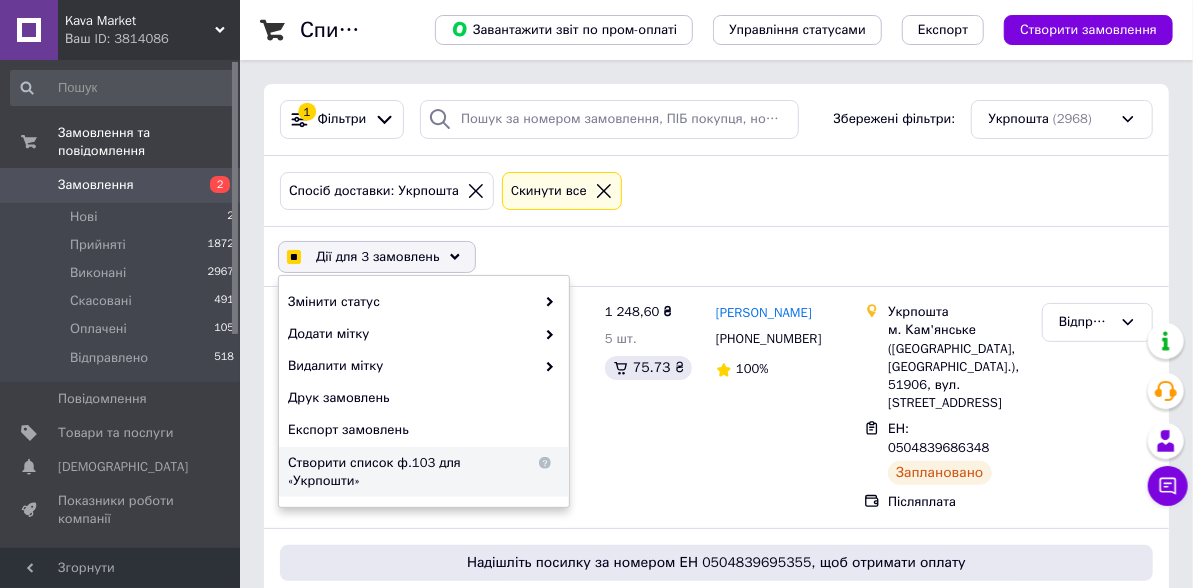 click on "Створити список ф.103 для «Укрпошти»" at bounding box center (411, 472) 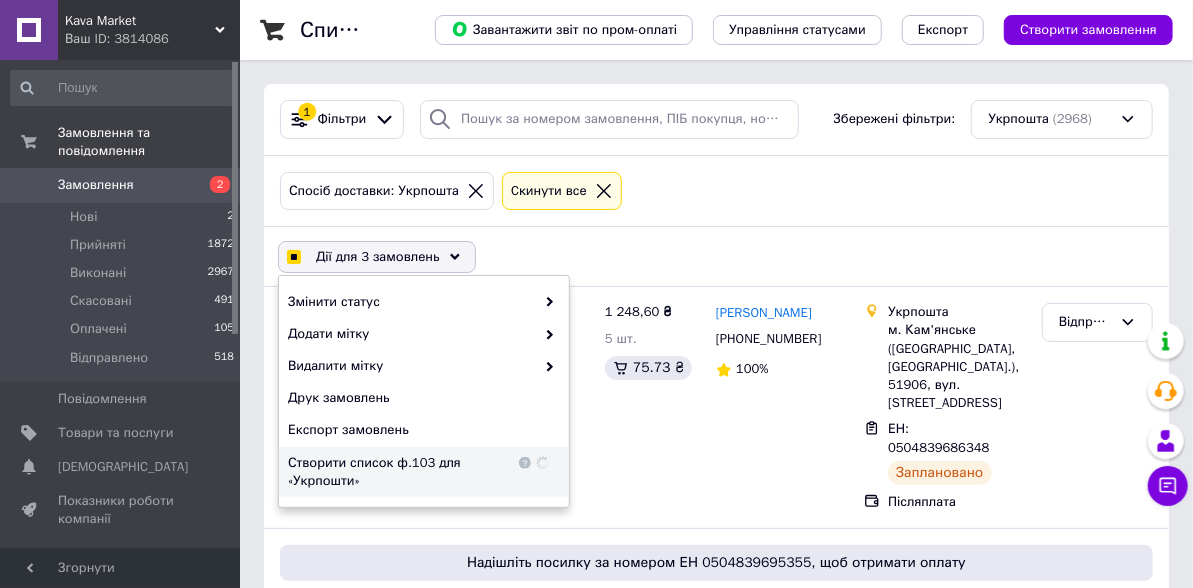 checkbox on "true" 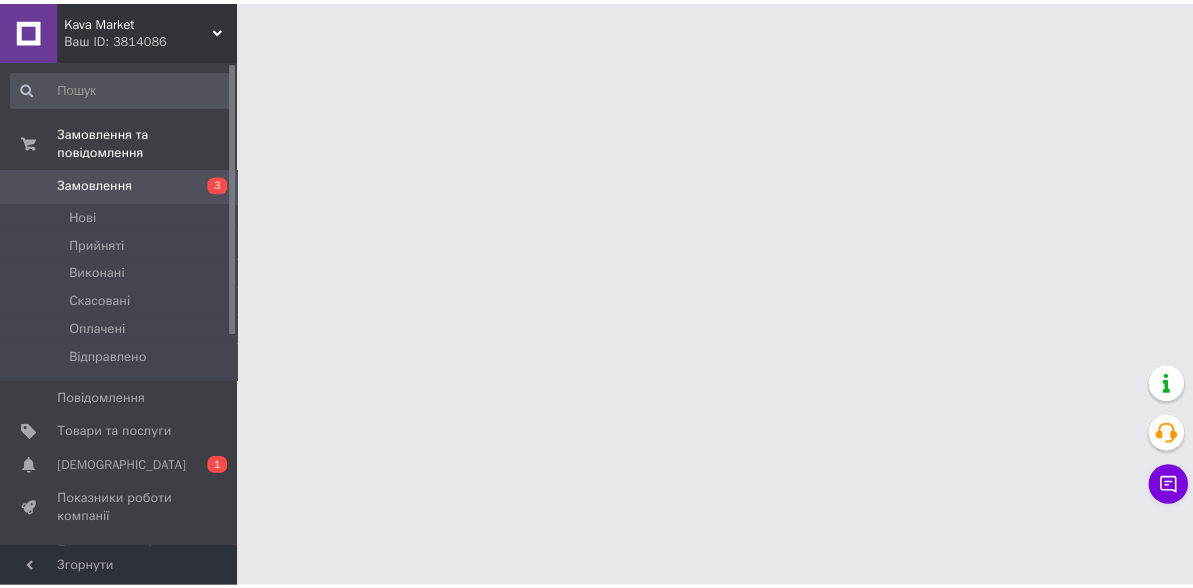 scroll, scrollTop: 0, scrollLeft: 0, axis: both 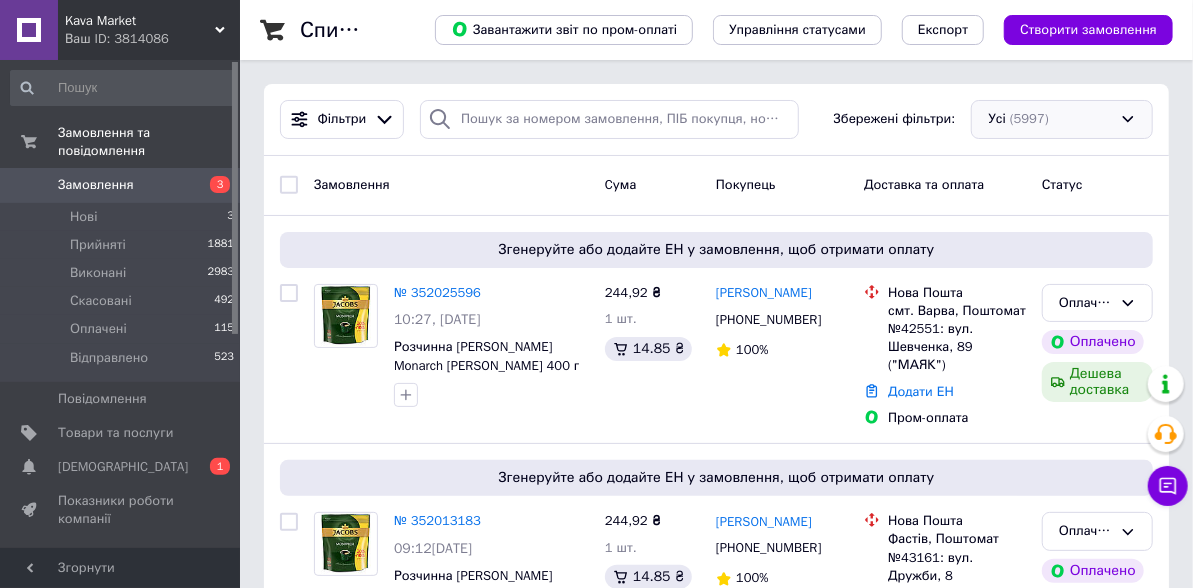 click on "Усі (5997)" at bounding box center [1062, 119] 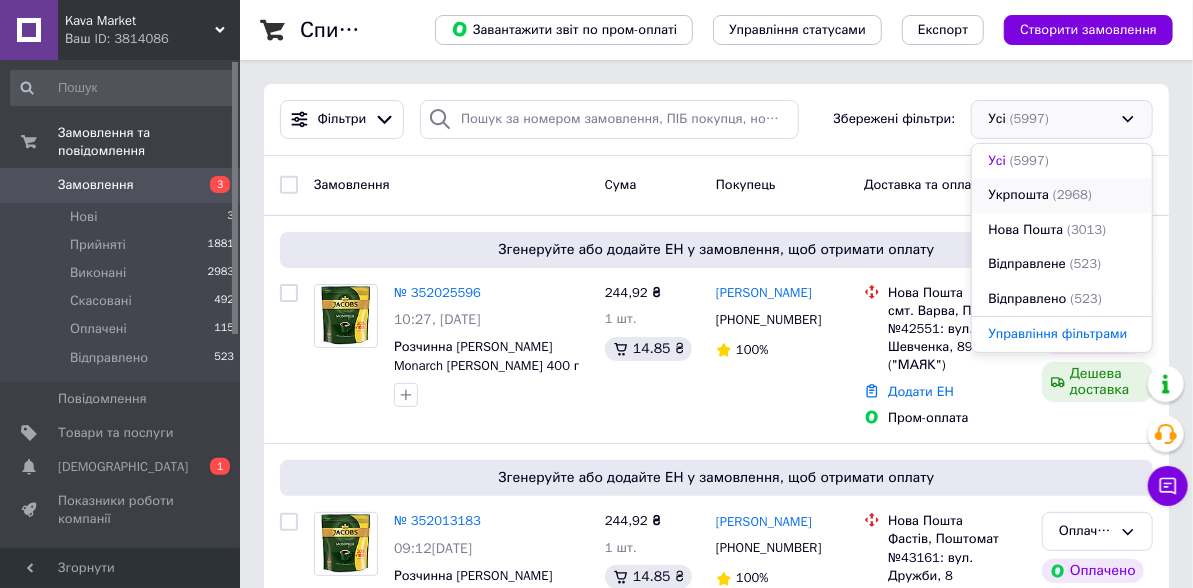 click on "Укрпошта" at bounding box center (1018, 195) 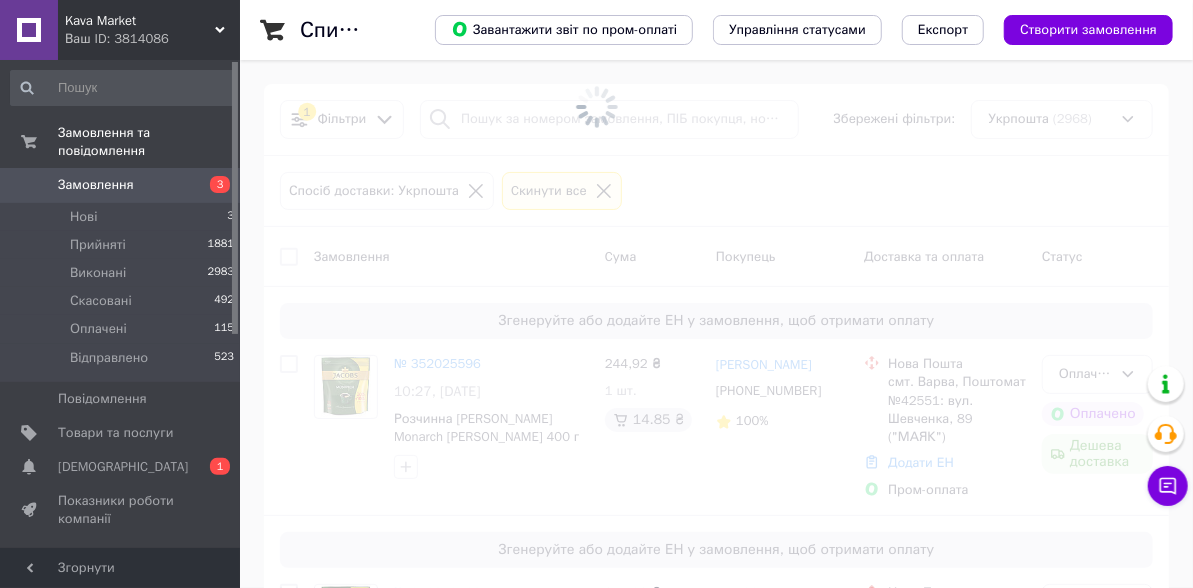 click at bounding box center (596, 107) 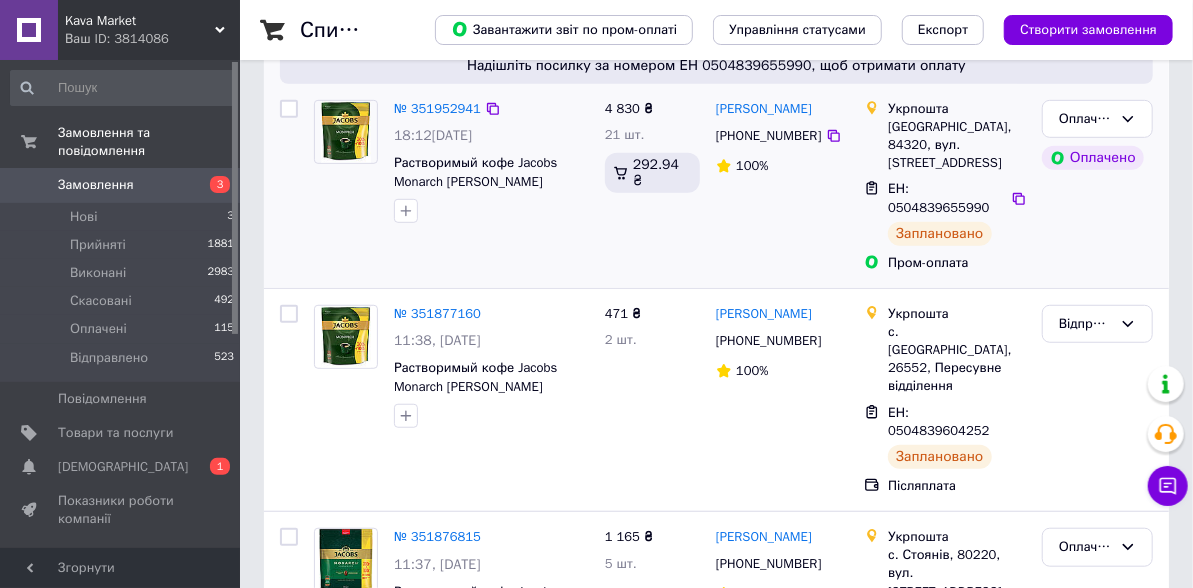 scroll, scrollTop: 500, scrollLeft: 0, axis: vertical 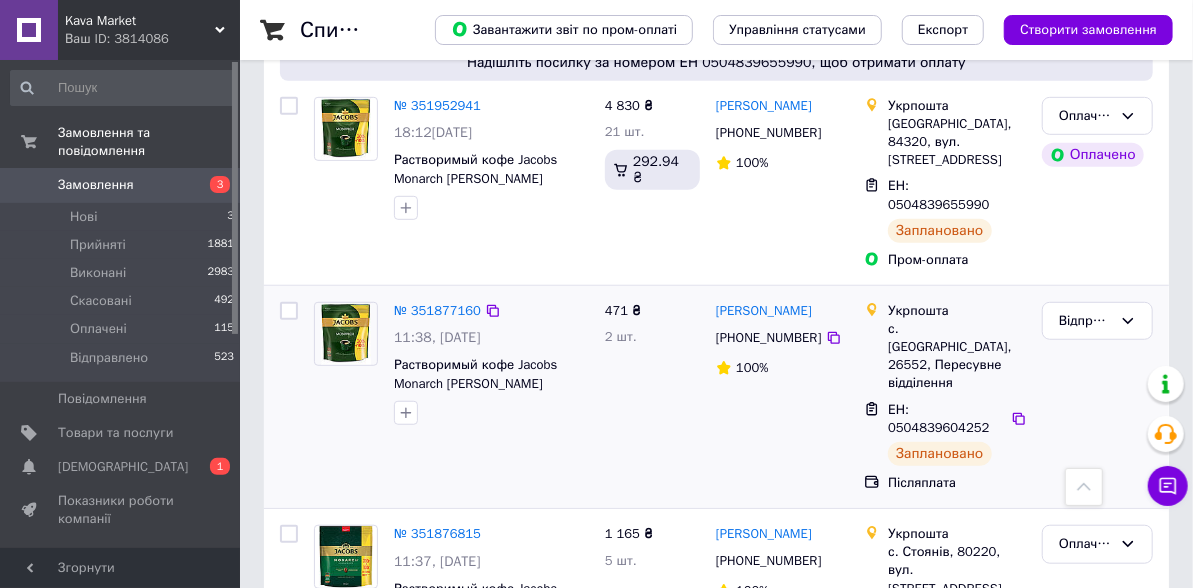 click at bounding box center (289, 311) 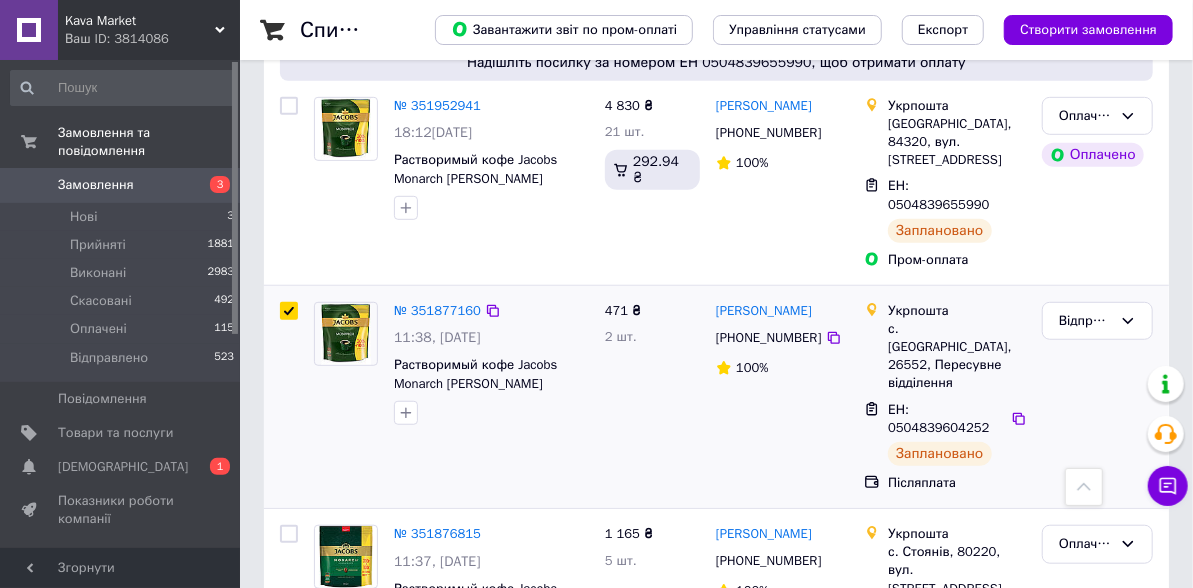checkbox on "true" 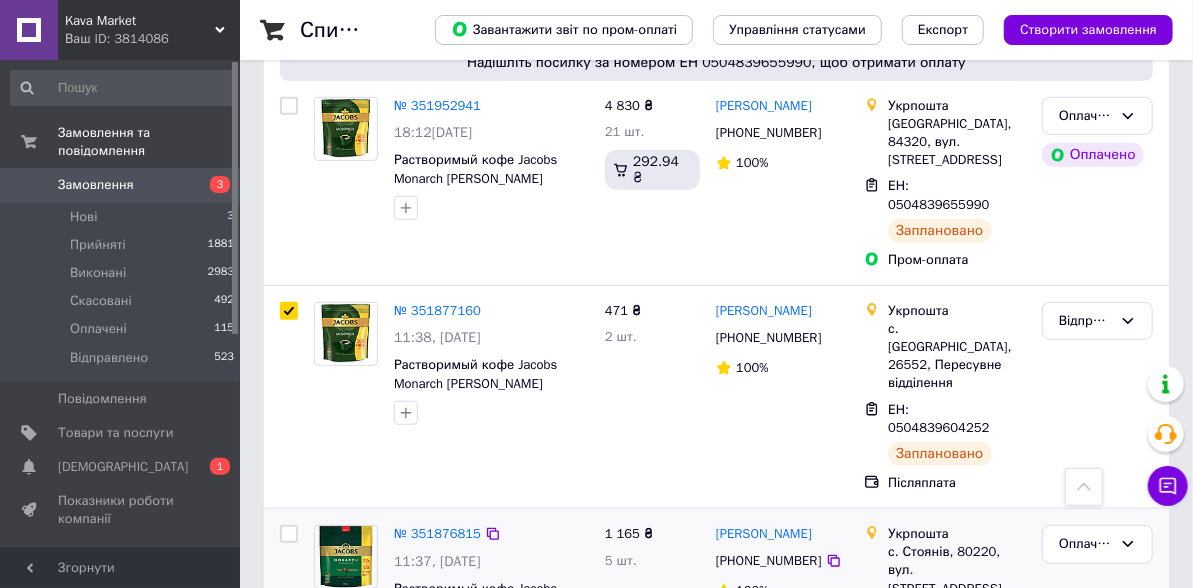 click at bounding box center [289, 534] 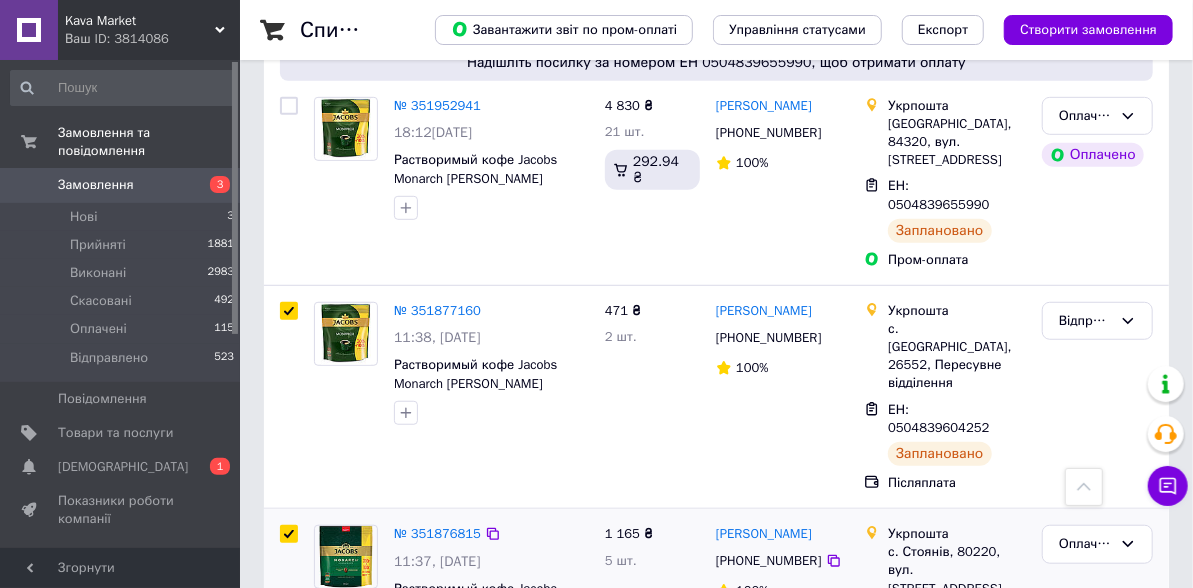 checkbox on "true" 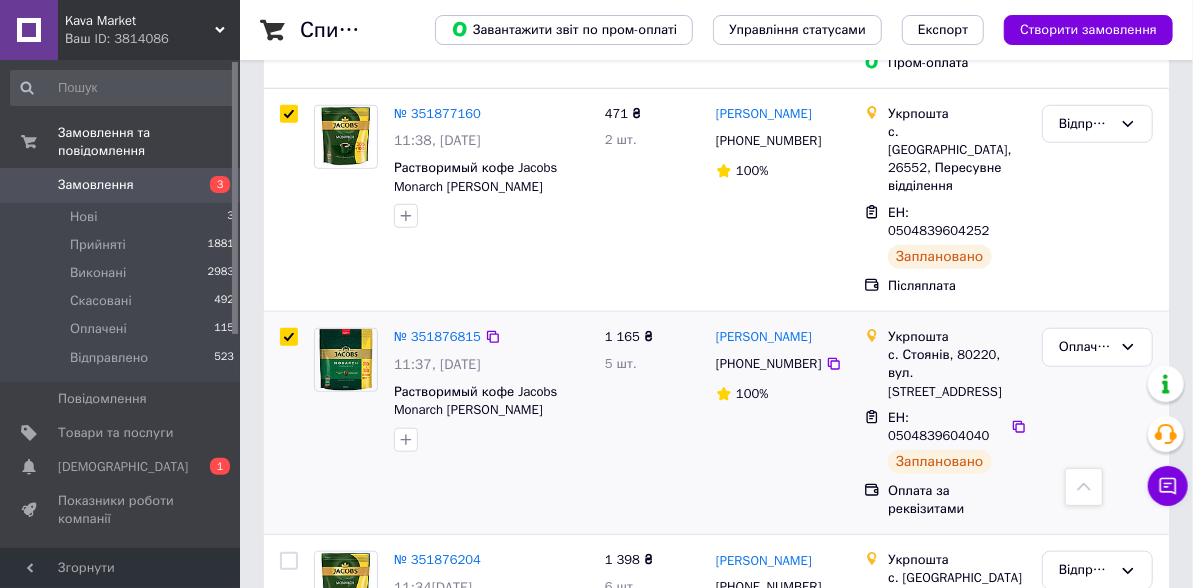scroll, scrollTop: 700, scrollLeft: 0, axis: vertical 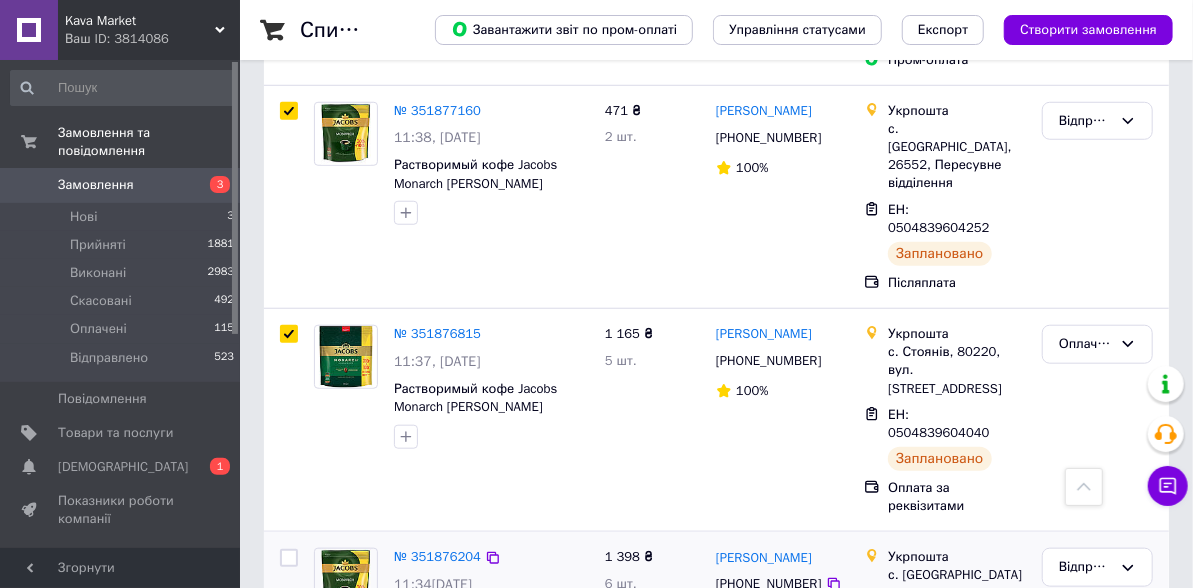 click at bounding box center [289, 558] 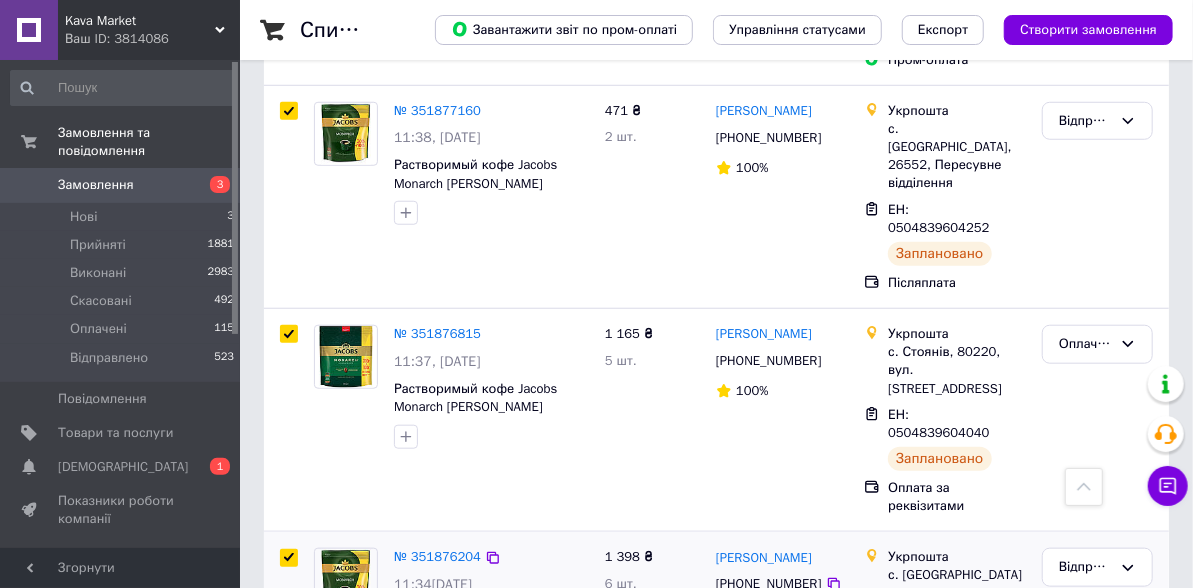 checkbox on "true" 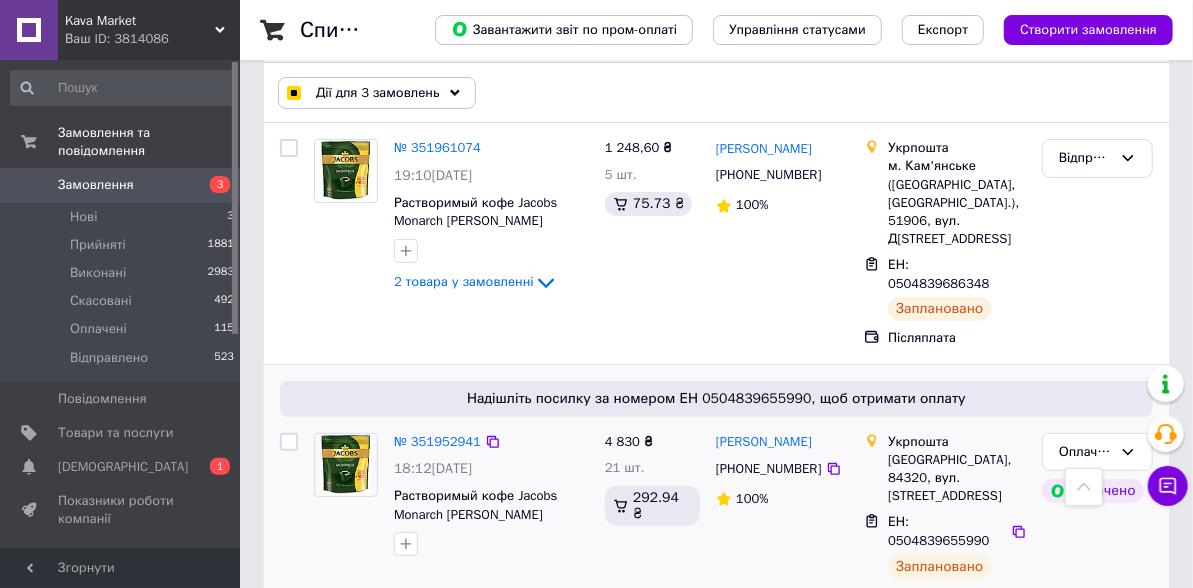 scroll, scrollTop: 0, scrollLeft: 0, axis: both 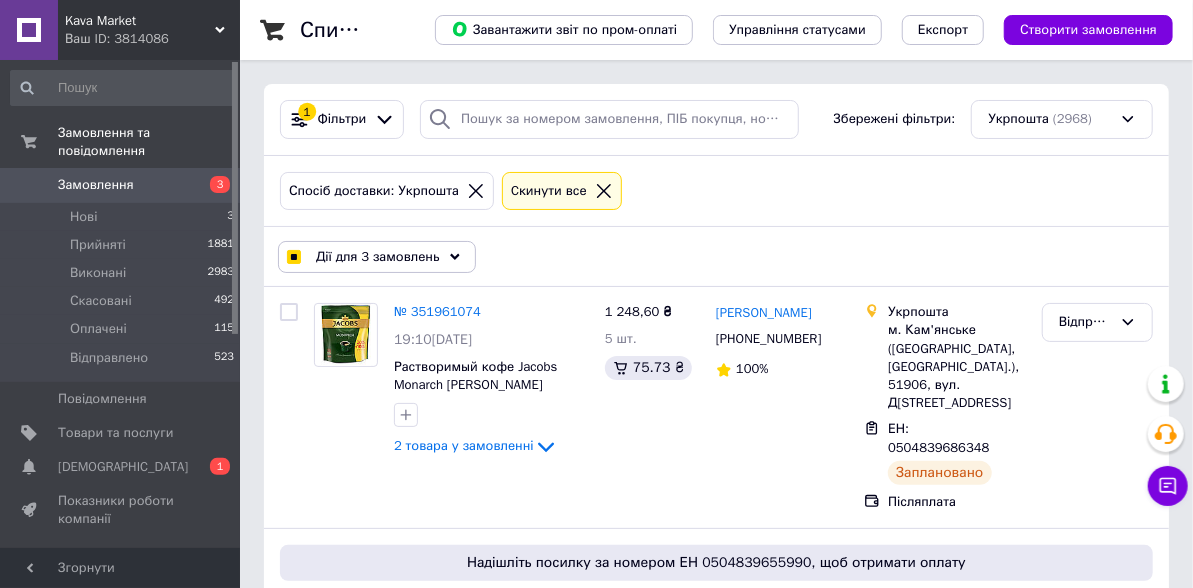 click on "Дії для 3 замовлень" at bounding box center [378, 257] 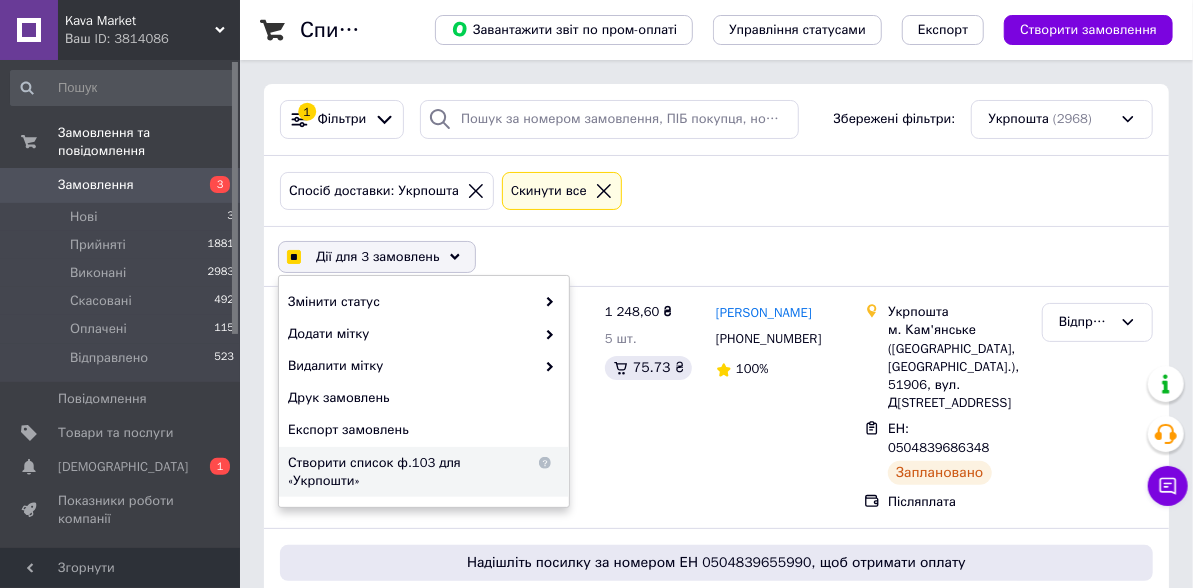 click on "Створити список ф.103 для «Укрпошти»" at bounding box center (411, 472) 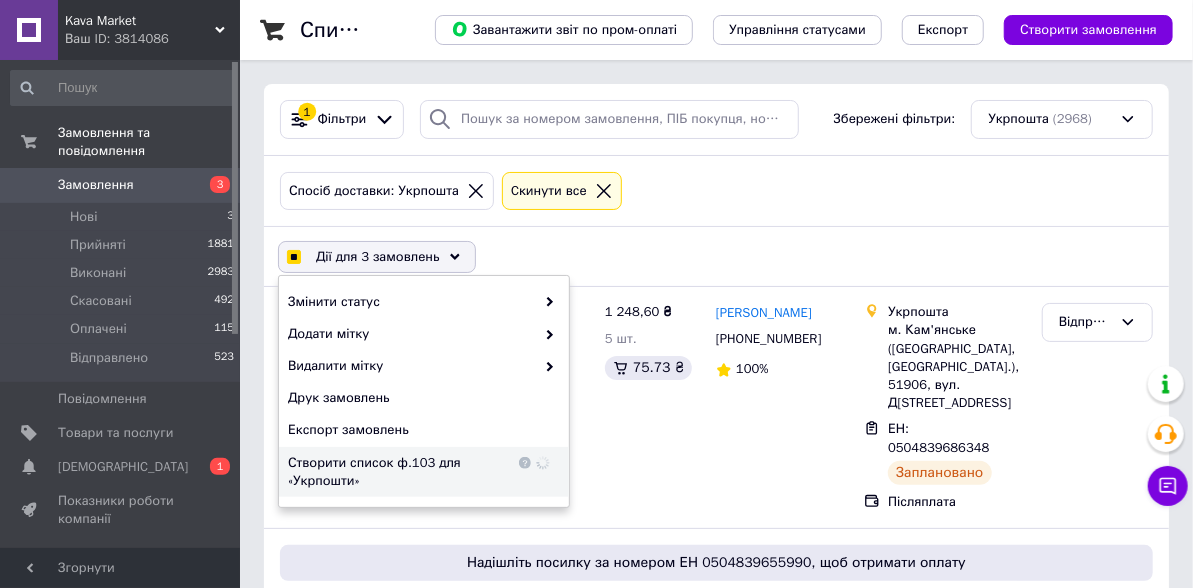 click on "Дії для 3 замовлень Вибрати все 2968 замовлень Вибрані всі 2968 замовлень Скасувати вибрані Змінити статус Додати мітку Видалити мітку Друк замовлень Експорт замовлень Створити список ф.103 для «Укрпошти»" at bounding box center (716, 257) 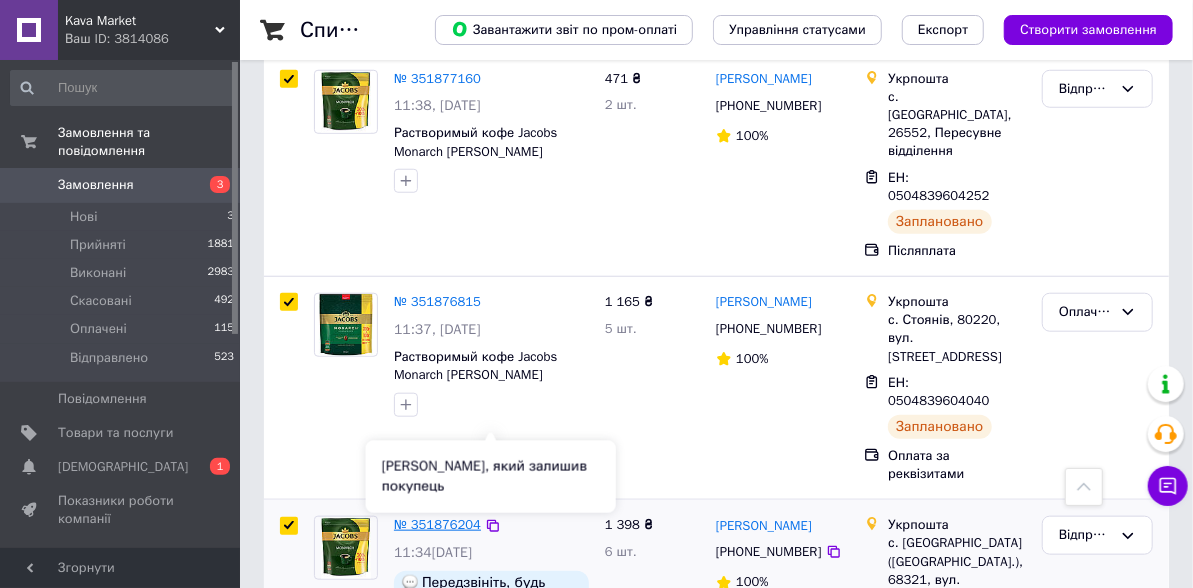 scroll, scrollTop: 733, scrollLeft: 0, axis: vertical 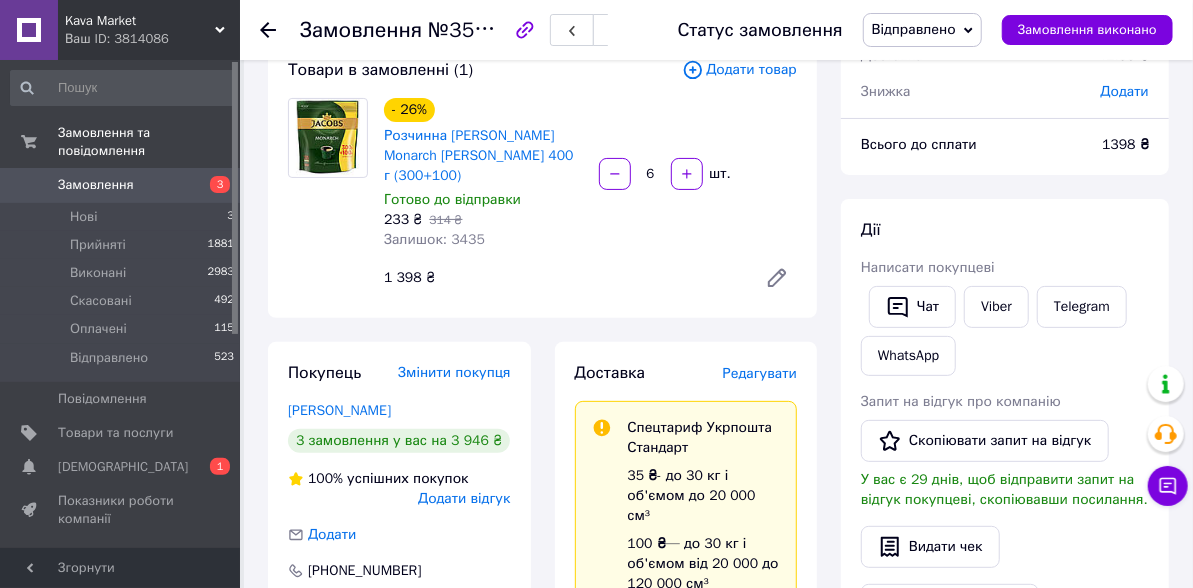 click on "Редагувати" at bounding box center [760, 373] 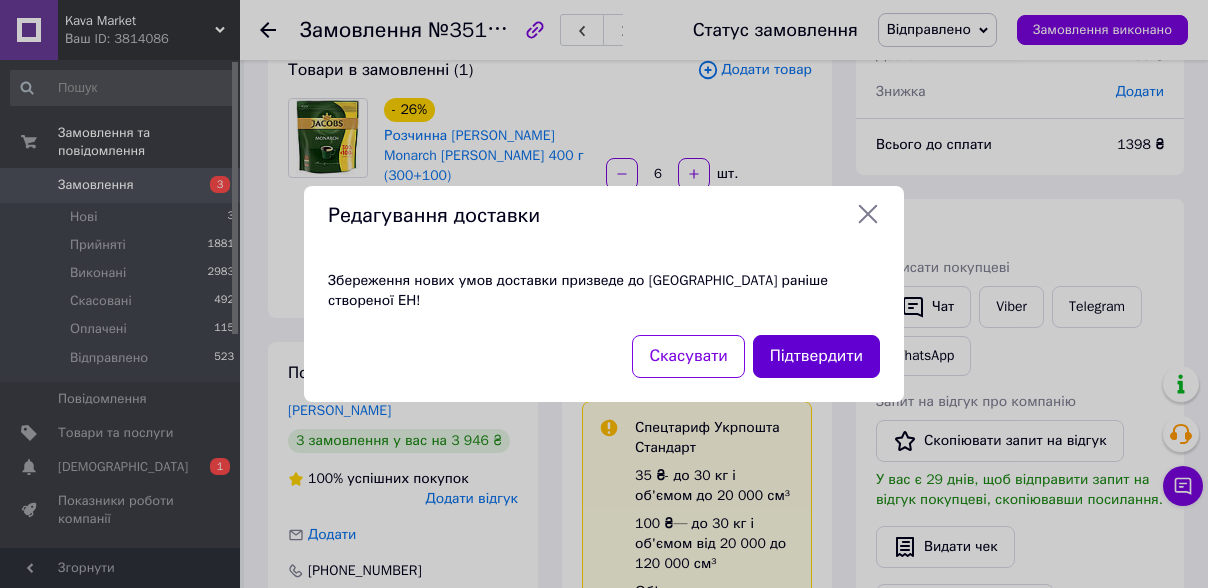 click on "Підтвердити" at bounding box center [816, 356] 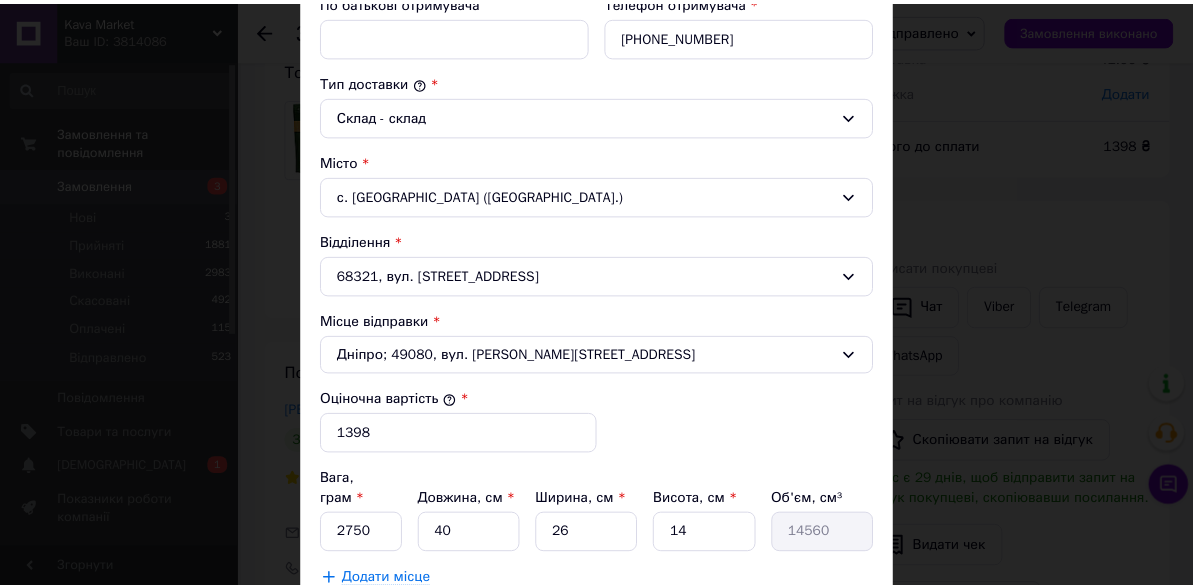scroll, scrollTop: 845, scrollLeft: 0, axis: vertical 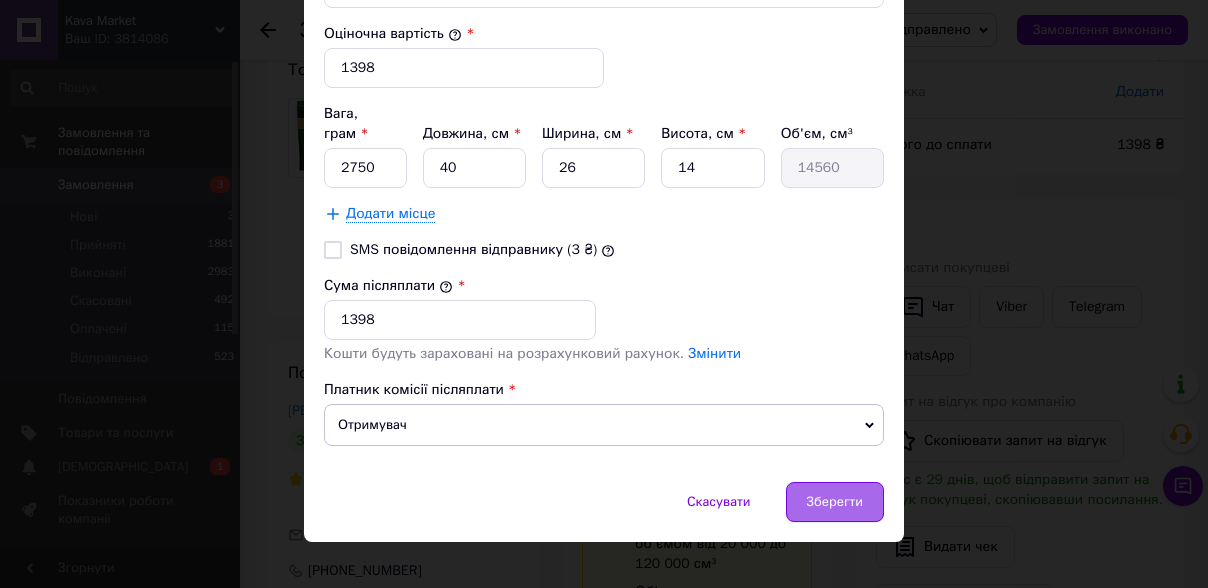 click on "Зберегти" at bounding box center (835, 502) 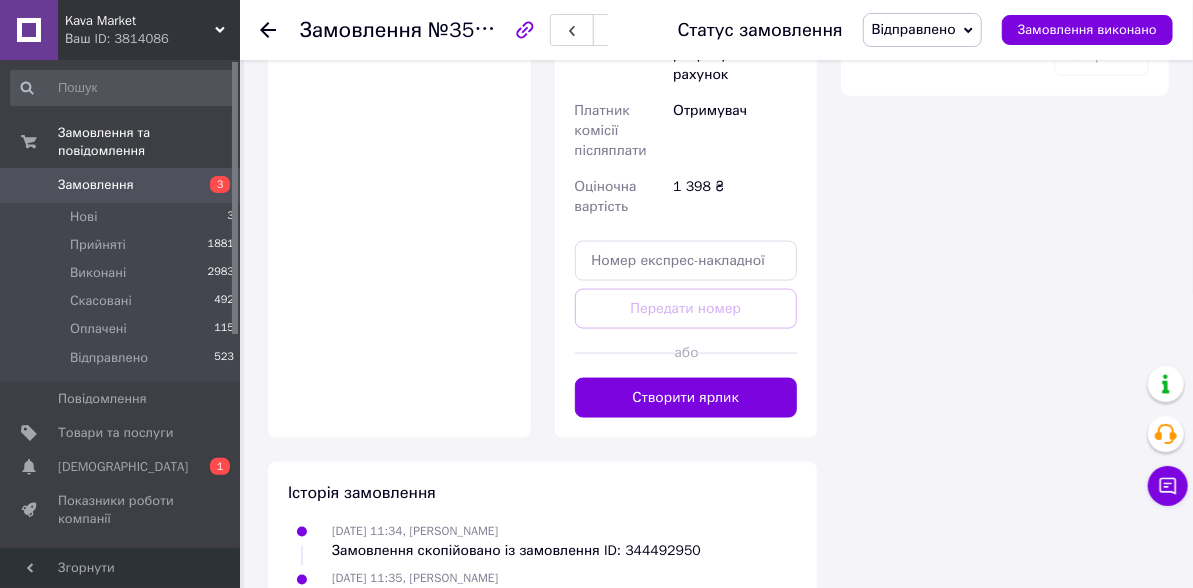 scroll, scrollTop: 1233, scrollLeft: 0, axis: vertical 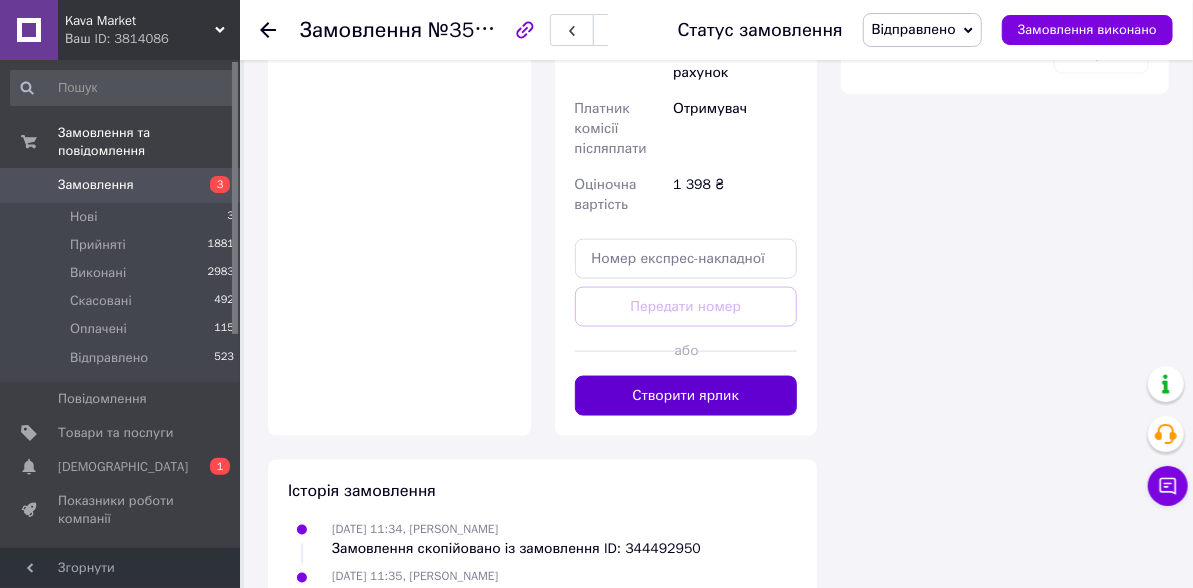 click on "Створити ярлик" at bounding box center (686, 396) 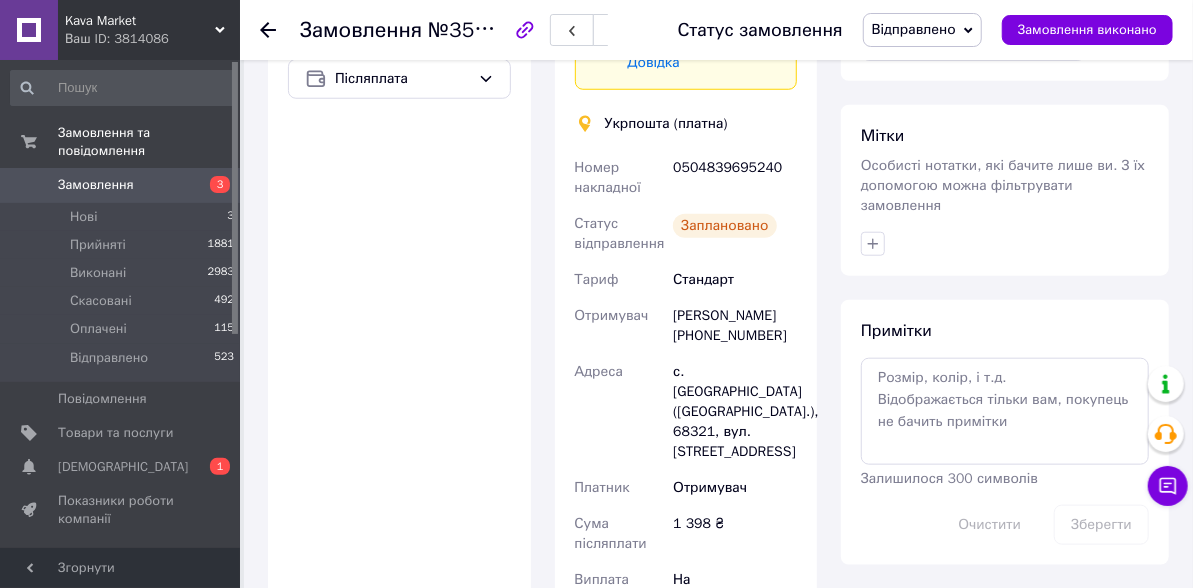 scroll, scrollTop: 676, scrollLeft: 0, axis: vertical 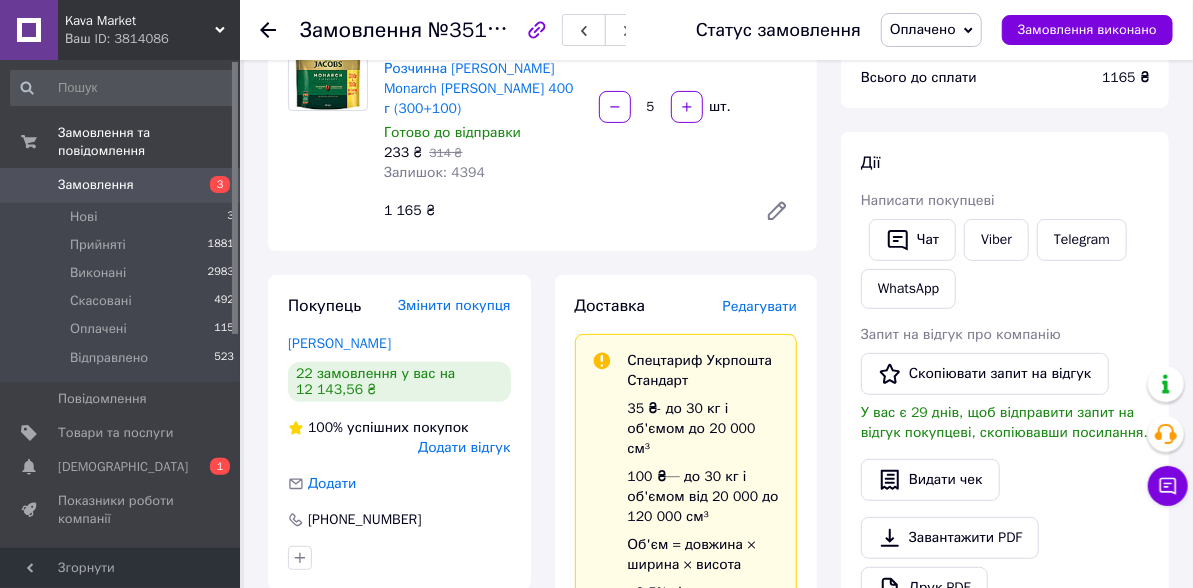 click on "Редагувати" at bounding box center [760, 306] 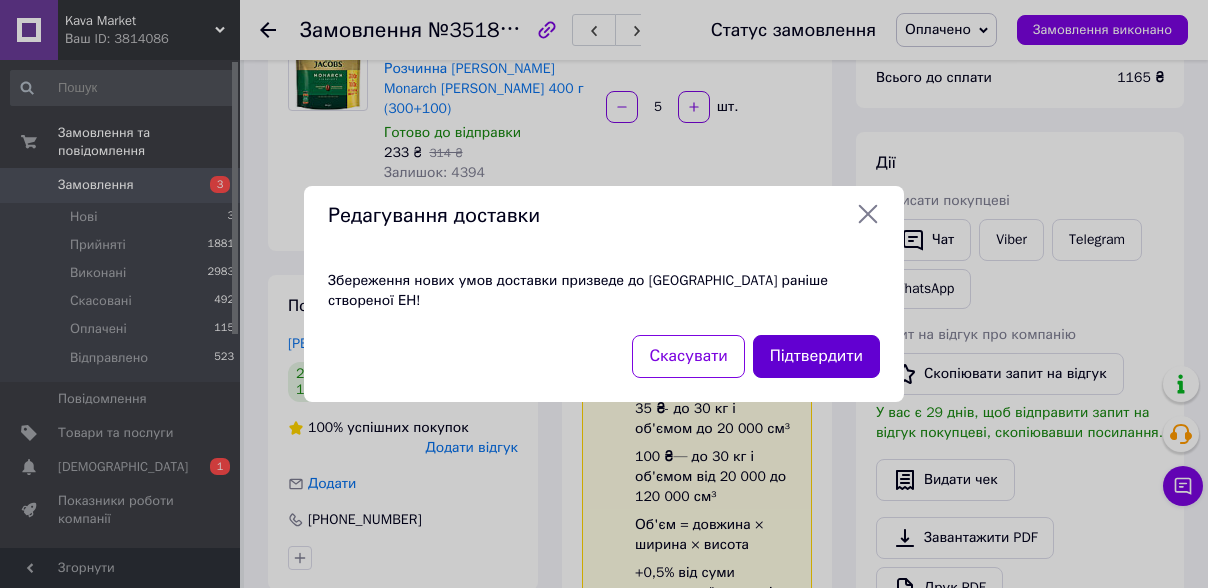 click on "Підтвердити" at bounding box center [816, 356] 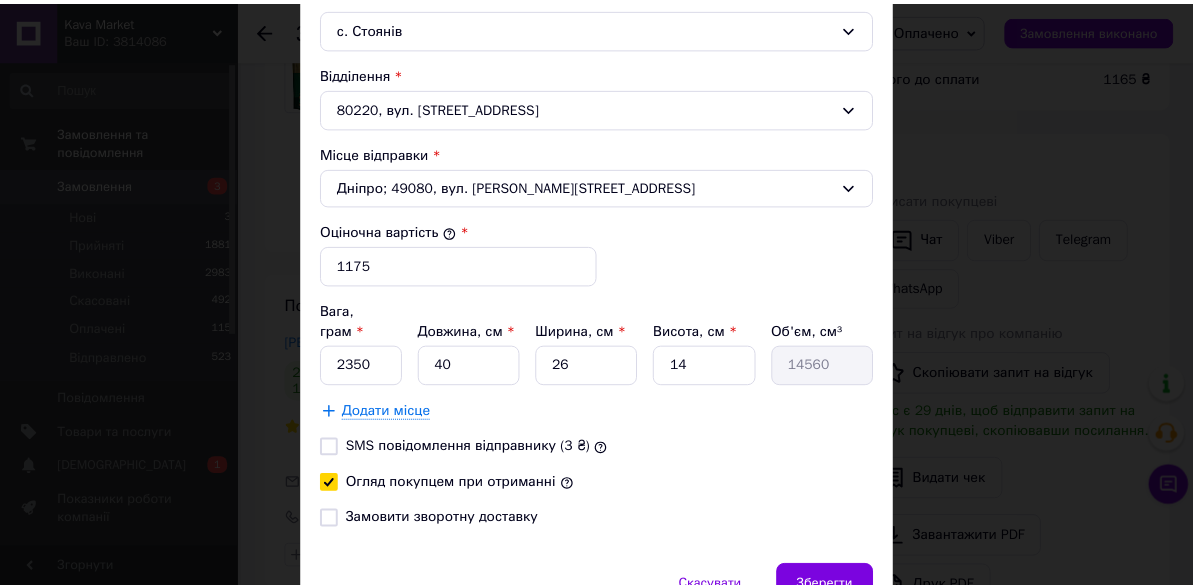 scroll, scrollTop: 732, scrollLeft: 0, axis: vertical 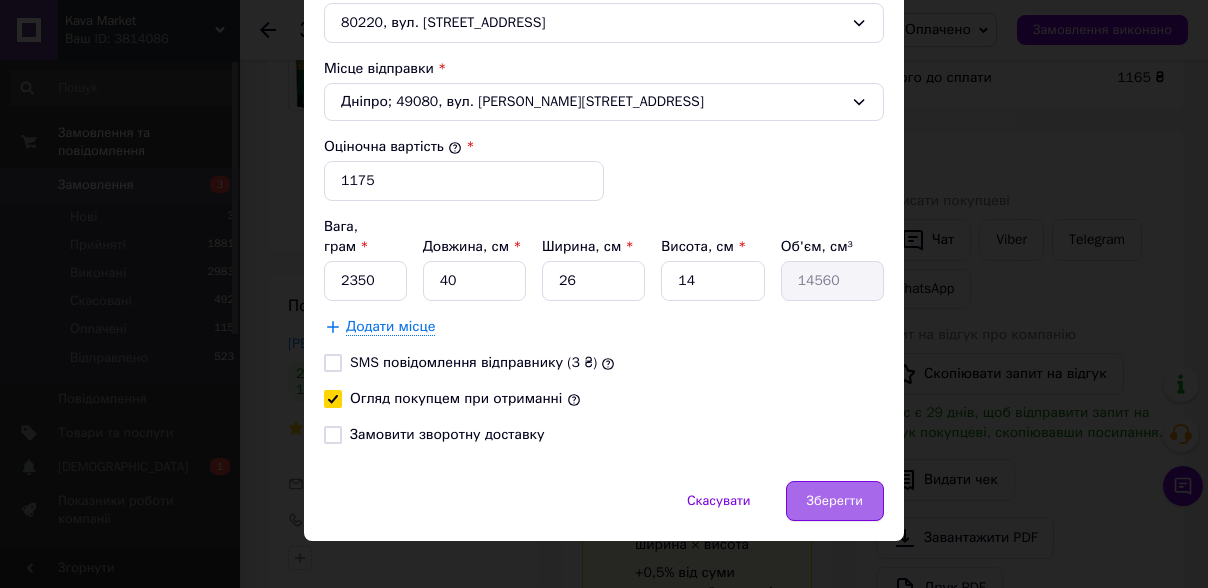 click on "Зберегти" at bounding box center (835, 501) 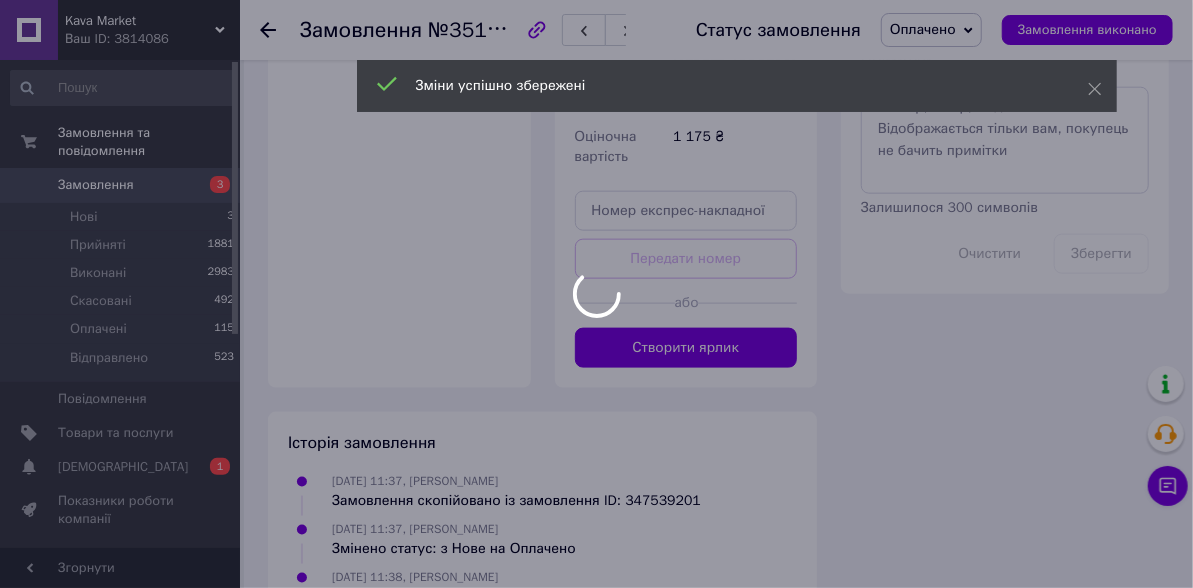scroll, scrollTop: 1035, scrollLeft: 0, axis: vertical 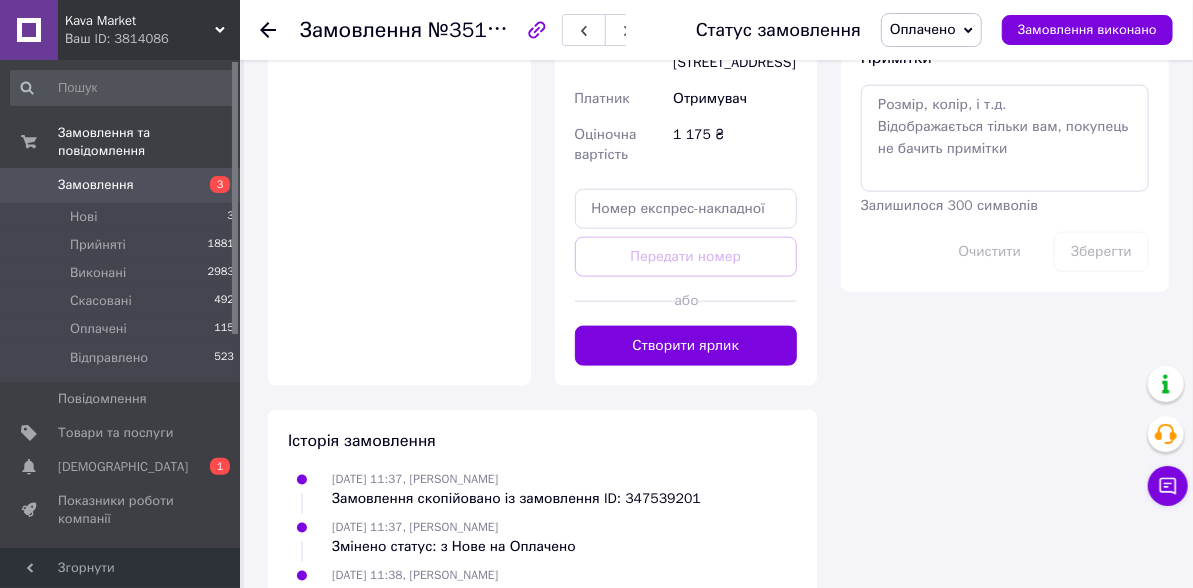 click on "Створити ярлик" at bounding box center (686, 346) 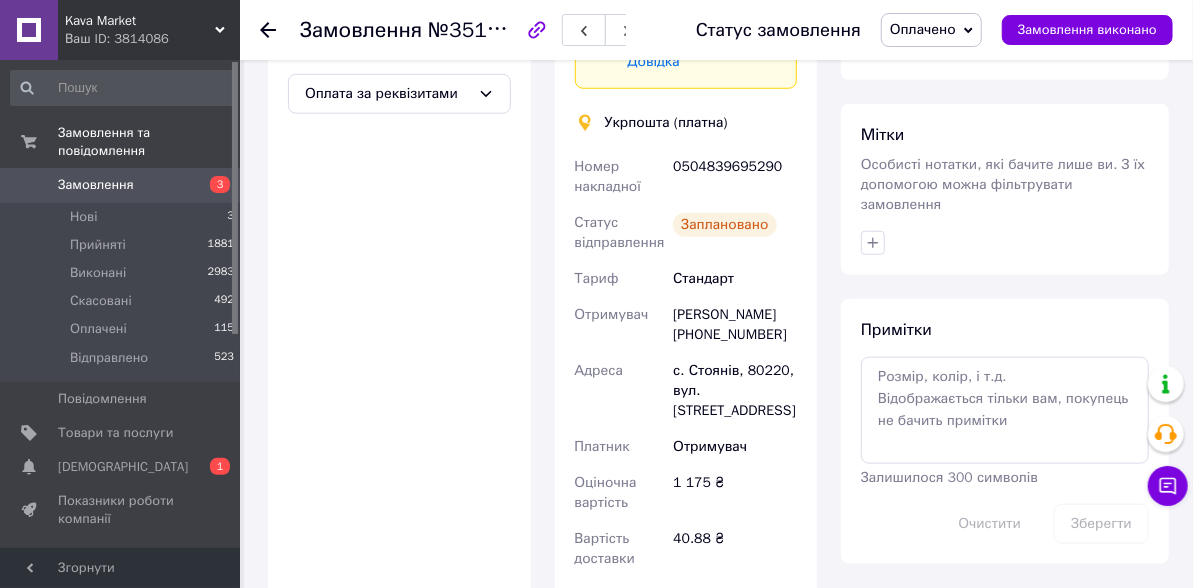 scroll, scrollTop: 768, scrollLeft: 0, axis: vertical 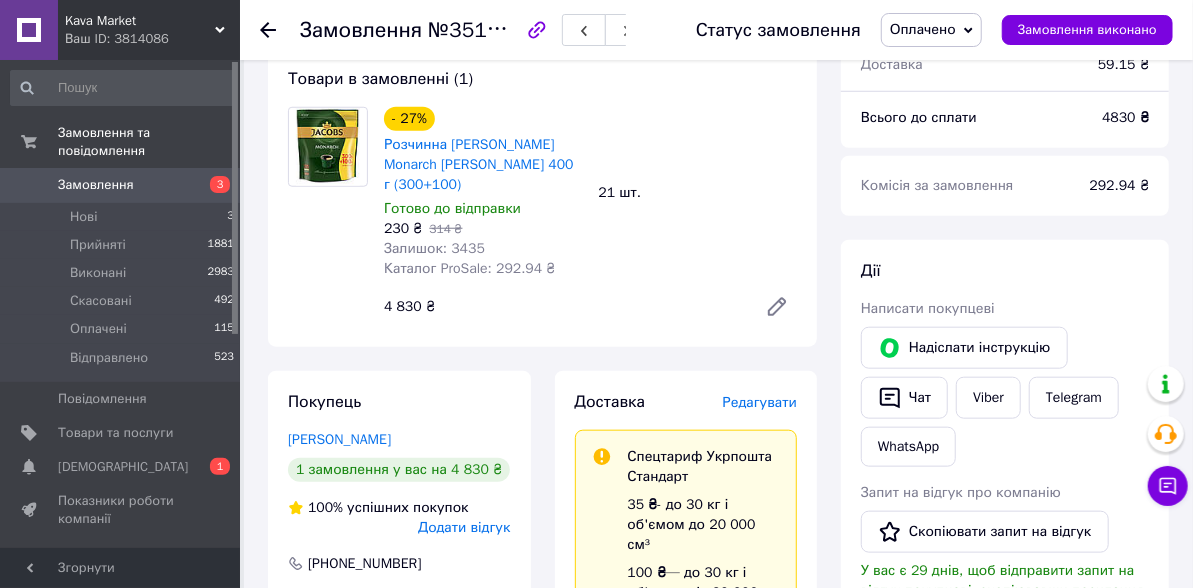 click on "Редагувати" at bounding box center (760, 402) 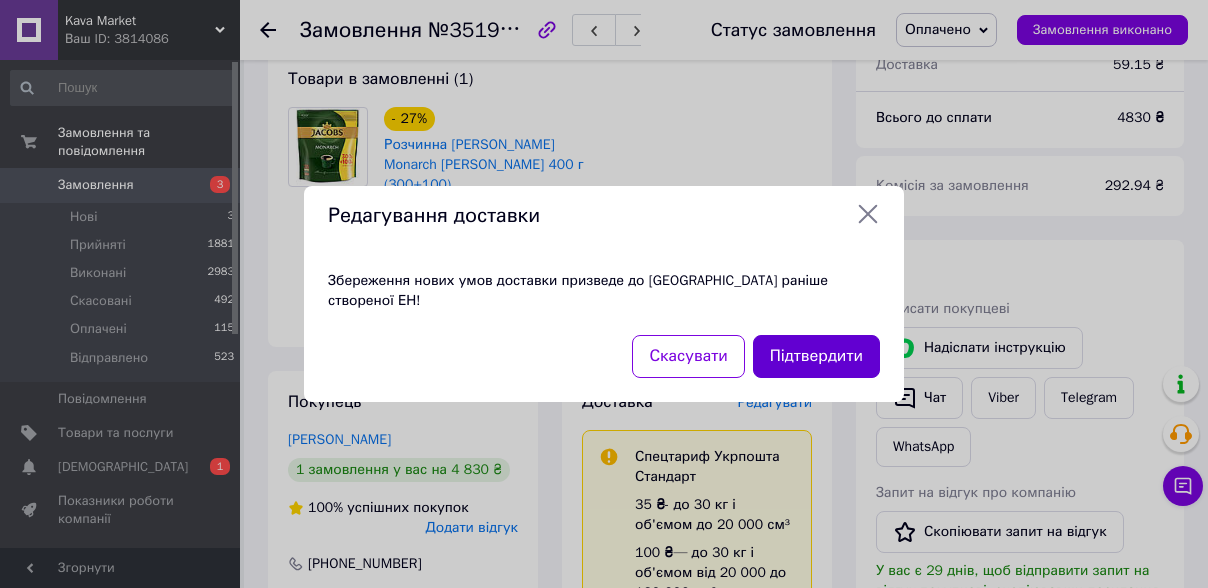 click on "Підтвердити" at bounding box center (816, 356) 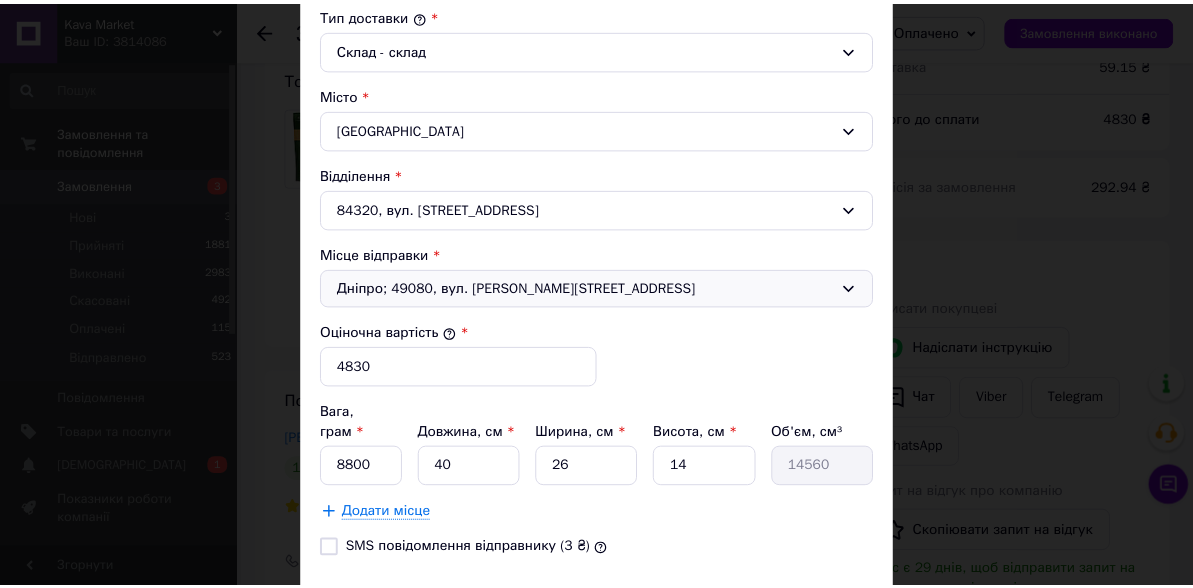 scroll, scrollTop: 660, scrollLeft: 0, axis: vertical 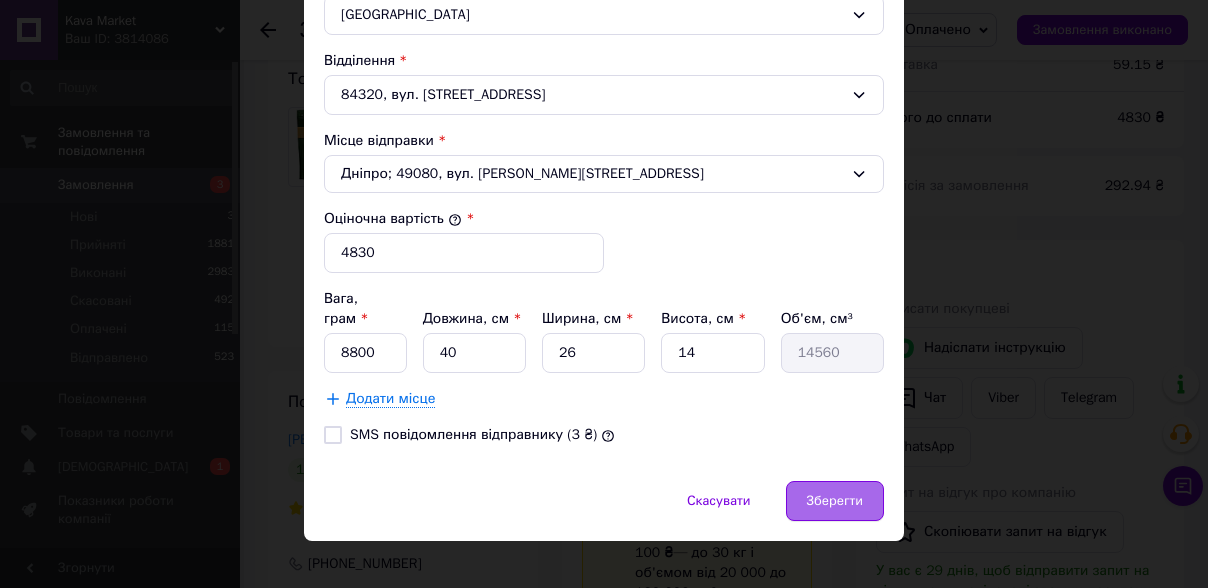 click on "Зберегти" at bounding box center (835, 501) 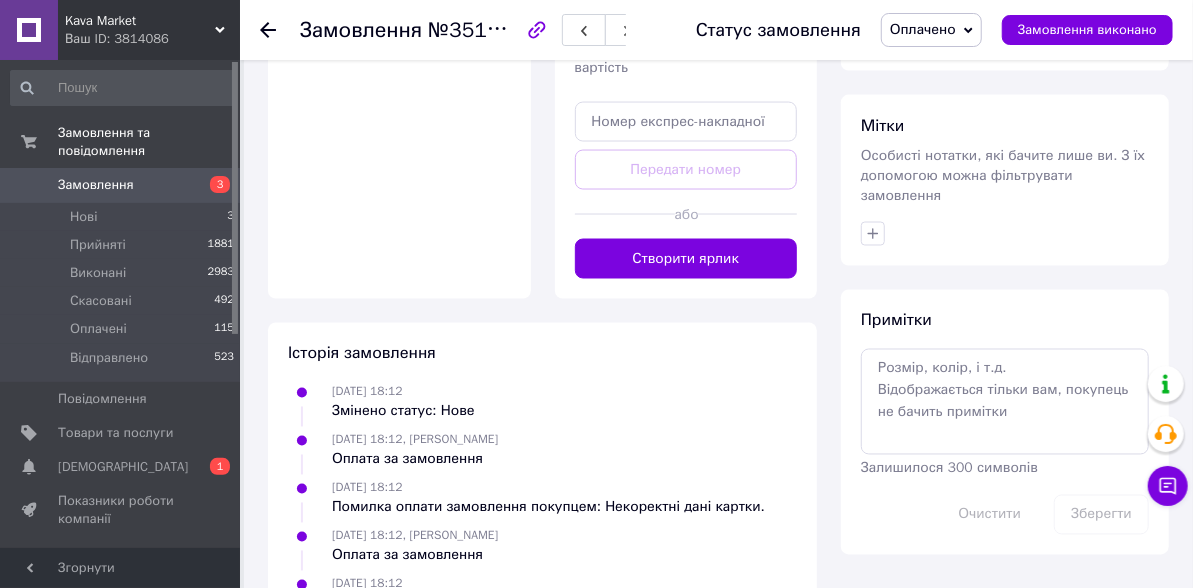 scroll, scrollTop: 1533, scrollLeft: 0, axis: vertical 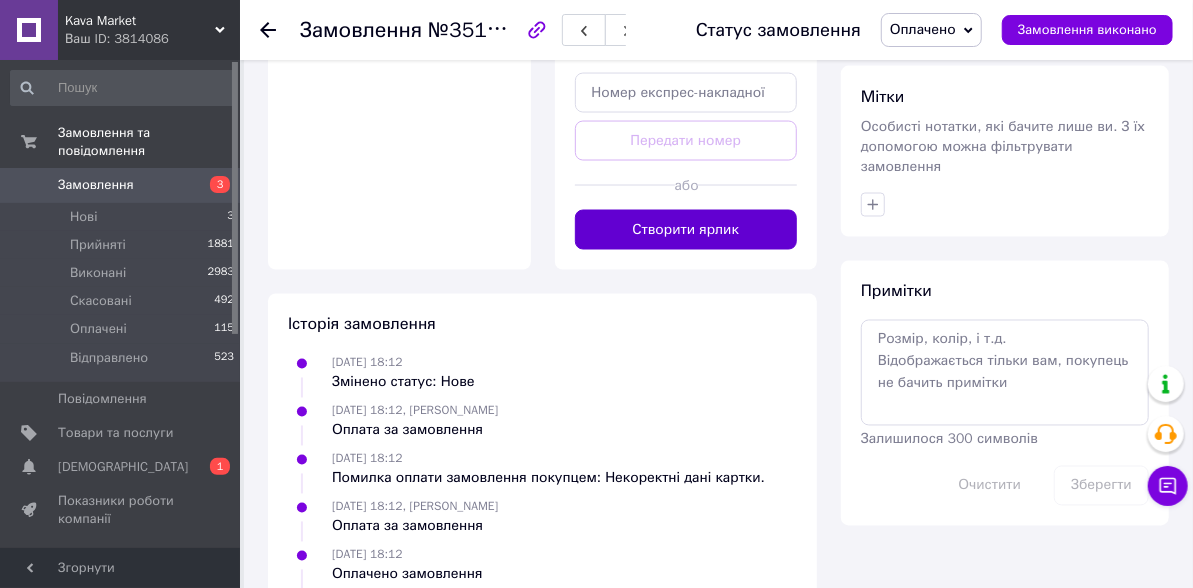 click on "Створити ярлик" at bounding box center [686, 230] 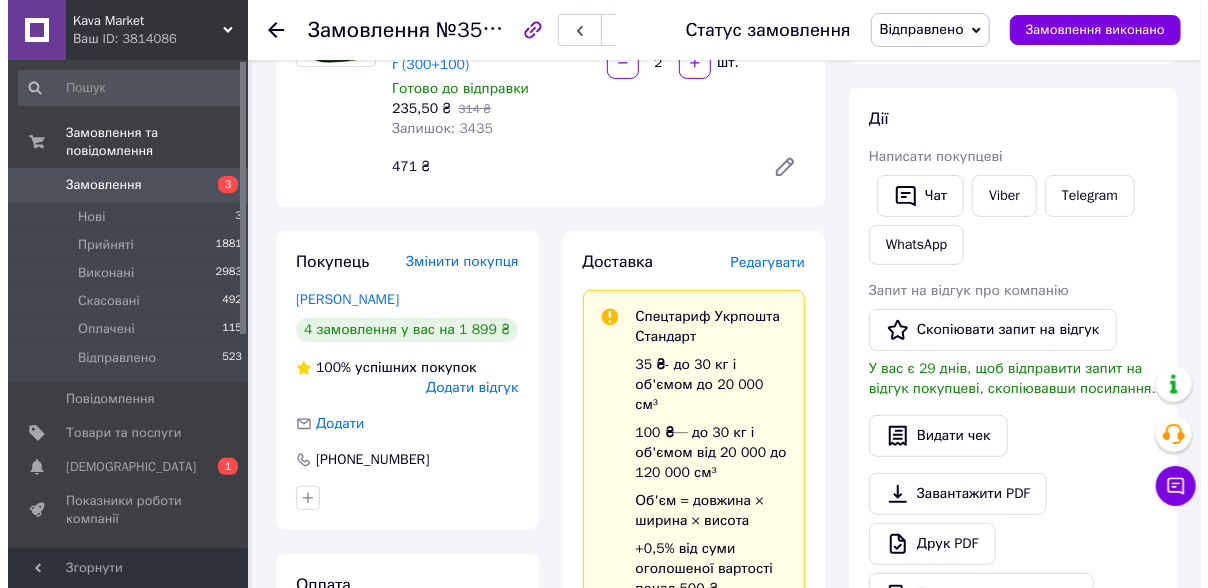 scroll, scrollTop: 226, scrollLeft: 0, axis: vertical 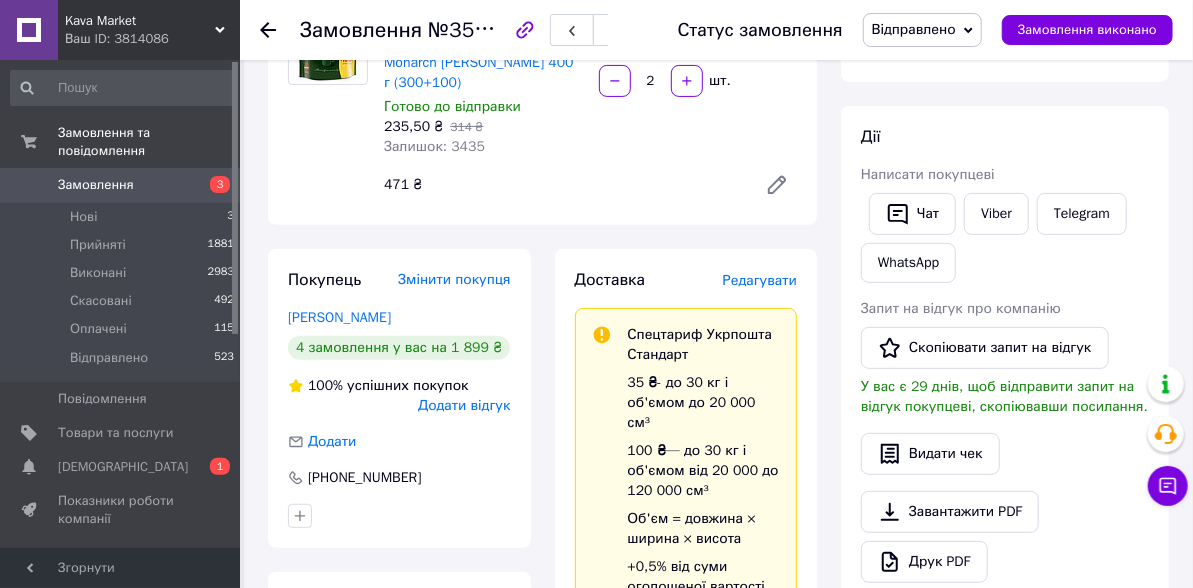 click on "Редагувати" at bounding box center (760, 280) 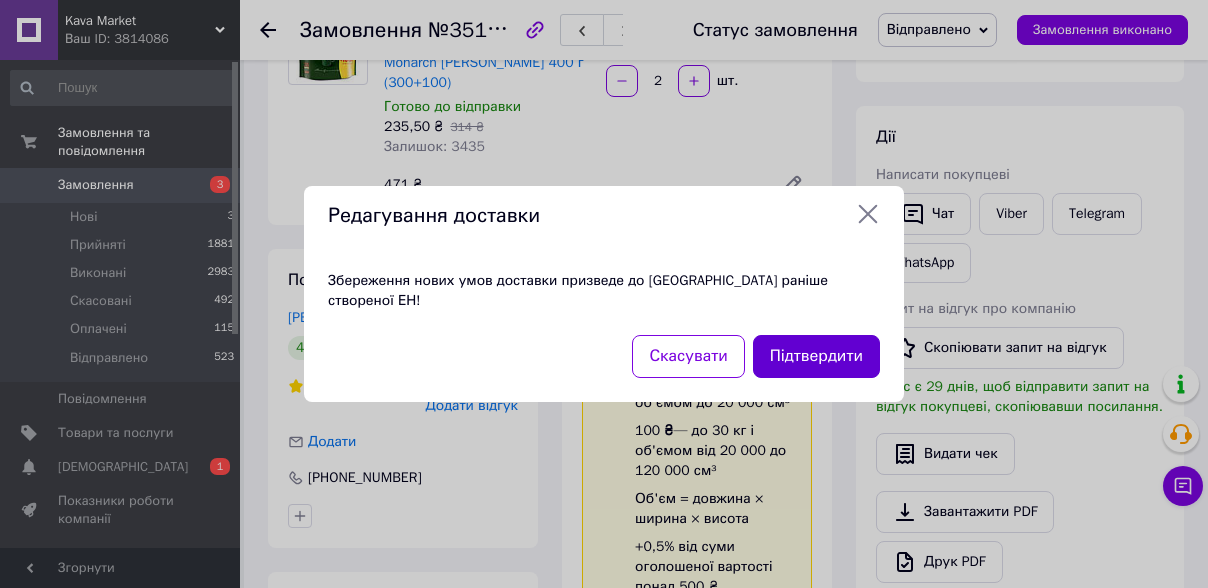 click on "Підтвердити" at bounding box center [816, 356] 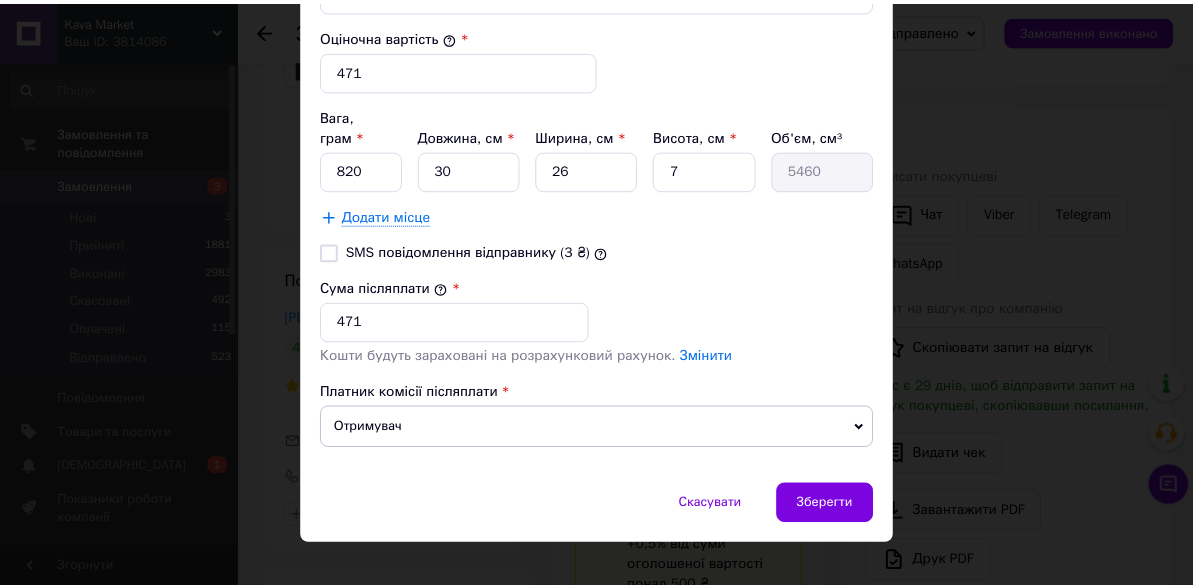 scroll, scrollTop: 845, scrollLeft: 0, axis: vertical 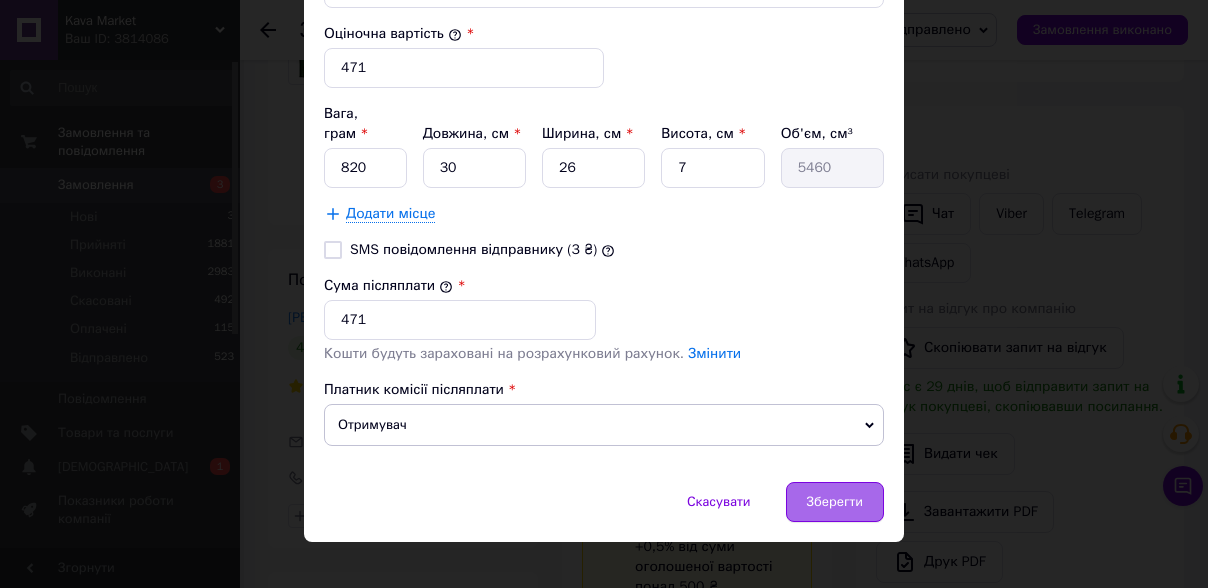 click on "Зберегти" at bounding box center (835, 502) 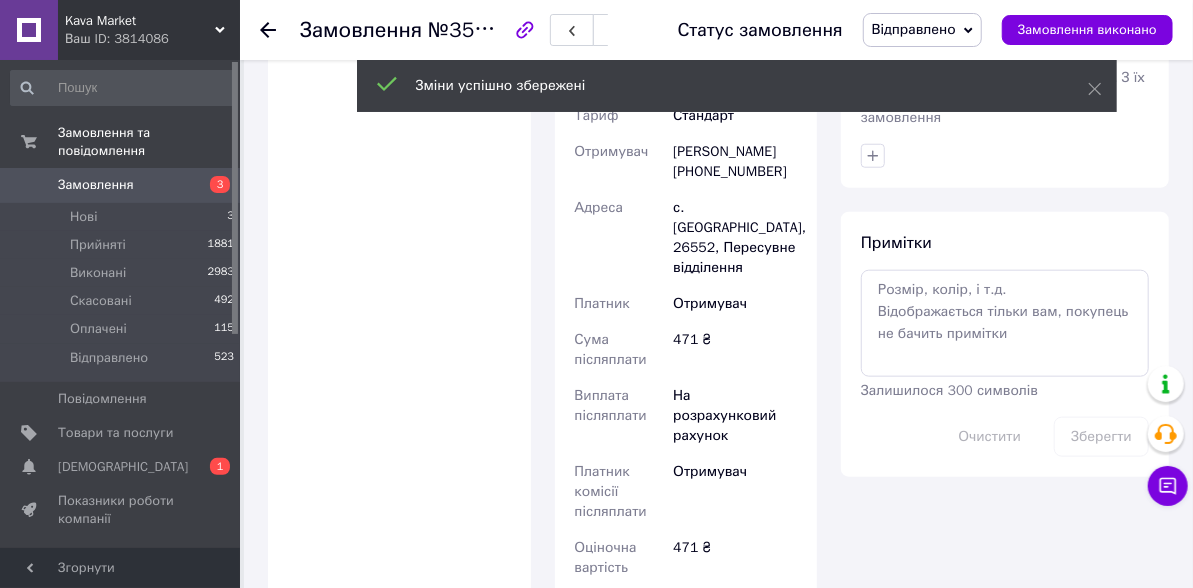 scroll, scrollTop: 1026, scrollLeft: 0, axis: vertical 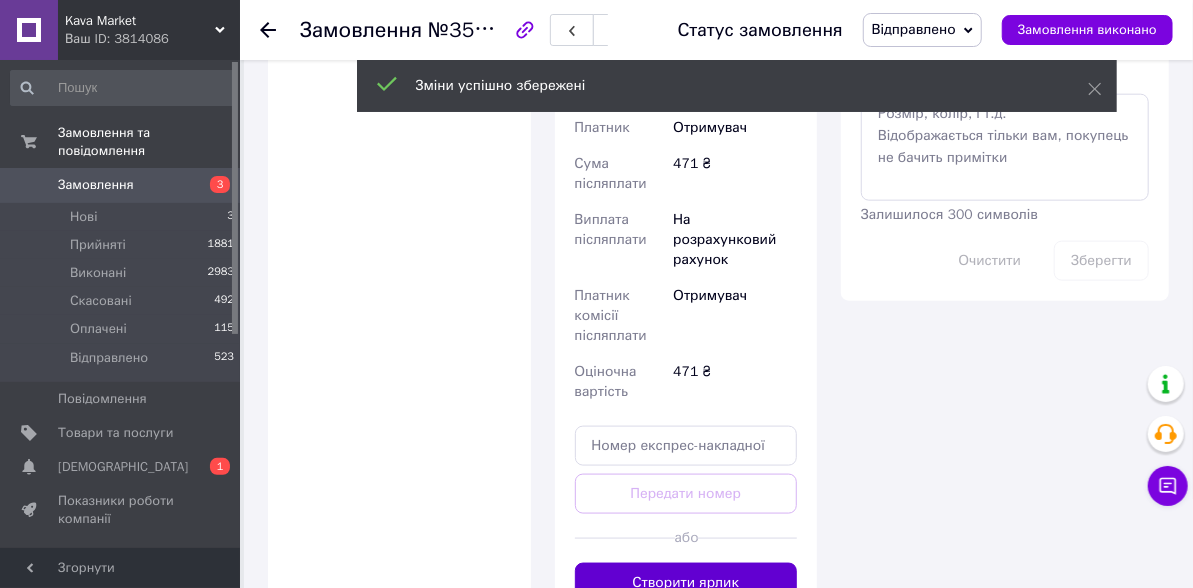 click on "Створити ярлик" at bounding box center [686, 583] 